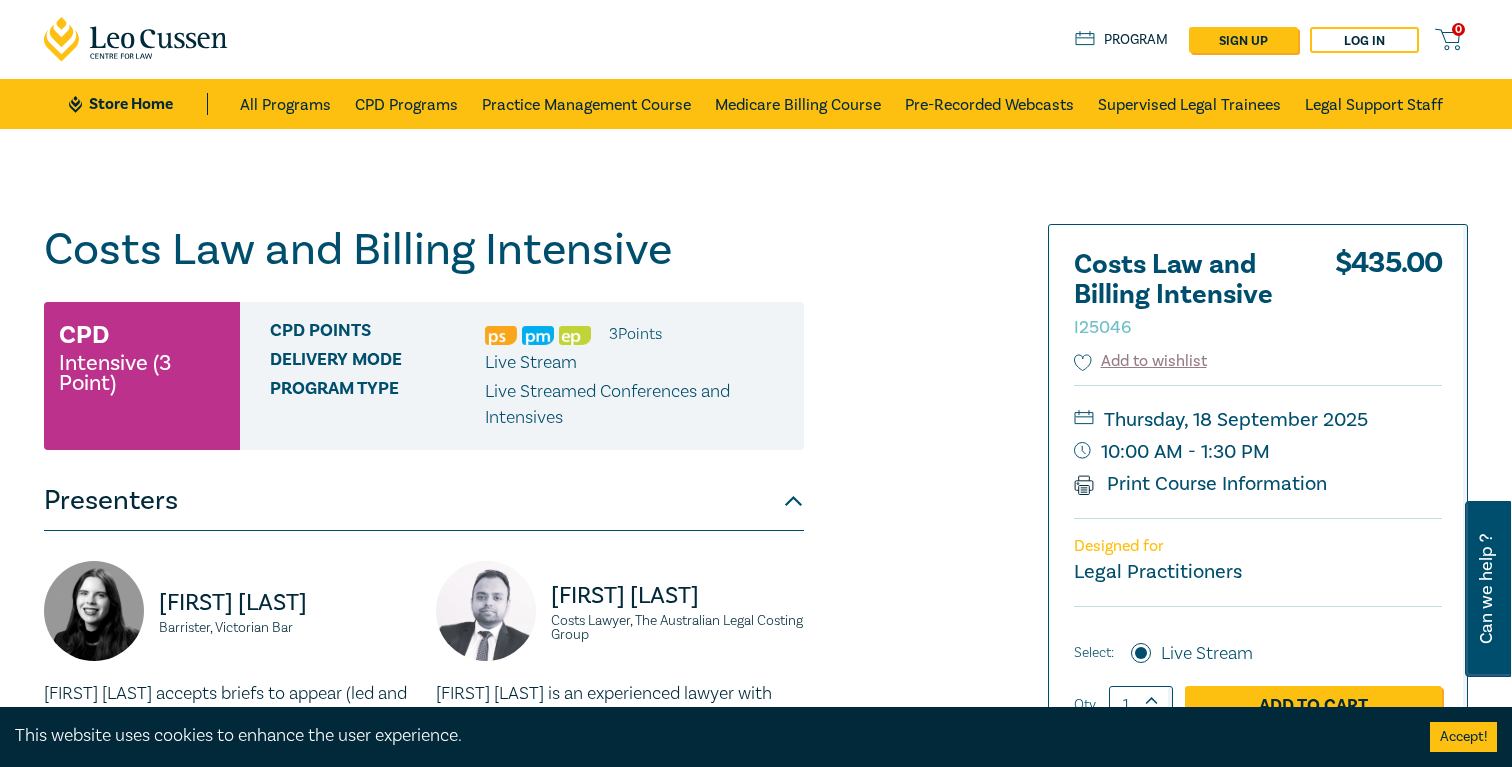 scroll, scrollTop: 0, scrollLeft: 0, axis: both 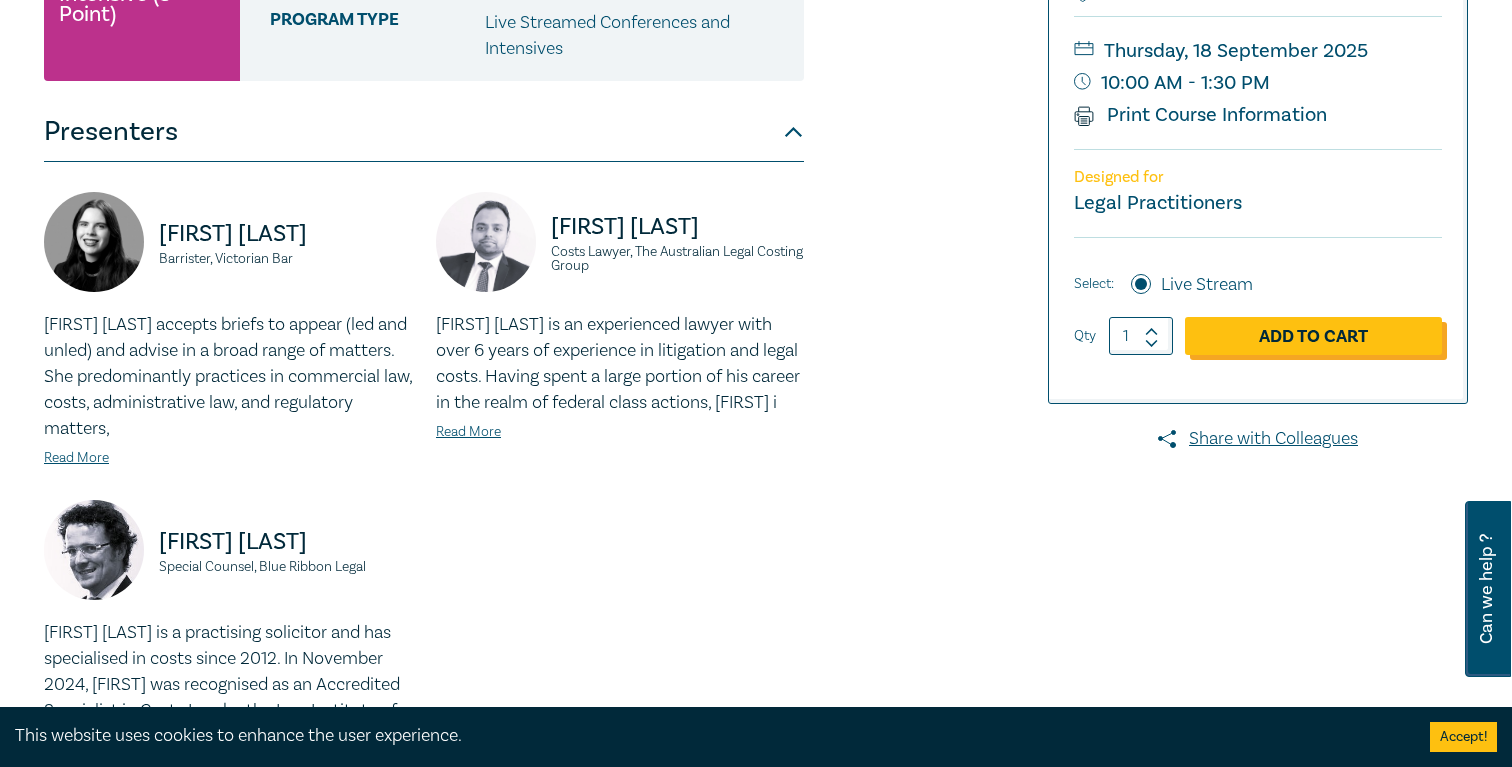 click on "Add to Cart" at bounding box center (1313, 336) 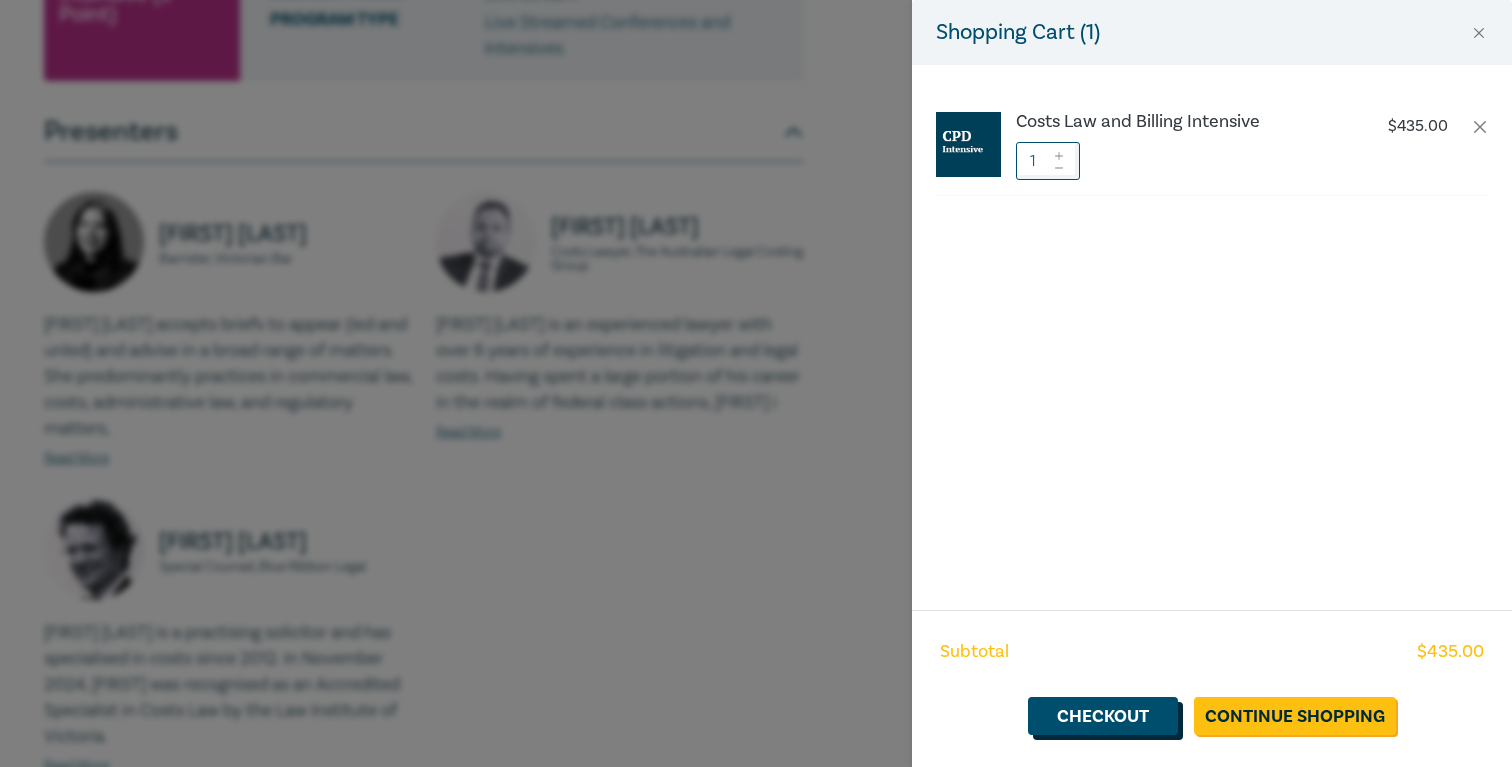 click on "Checkout" at bounding box center [1103, 716] 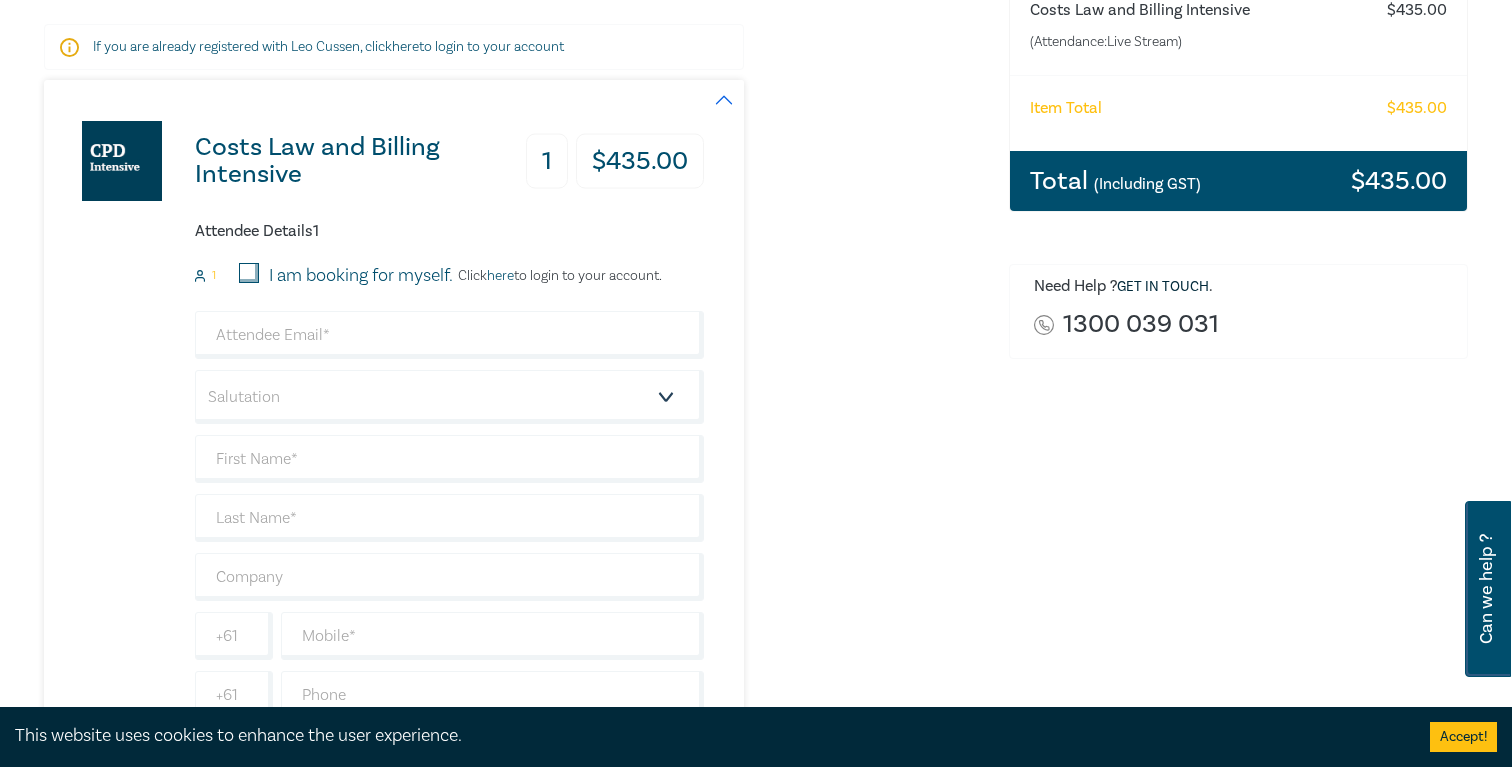 scroll, scrollTop: 318, scrollLeft: 0, axis: vertical 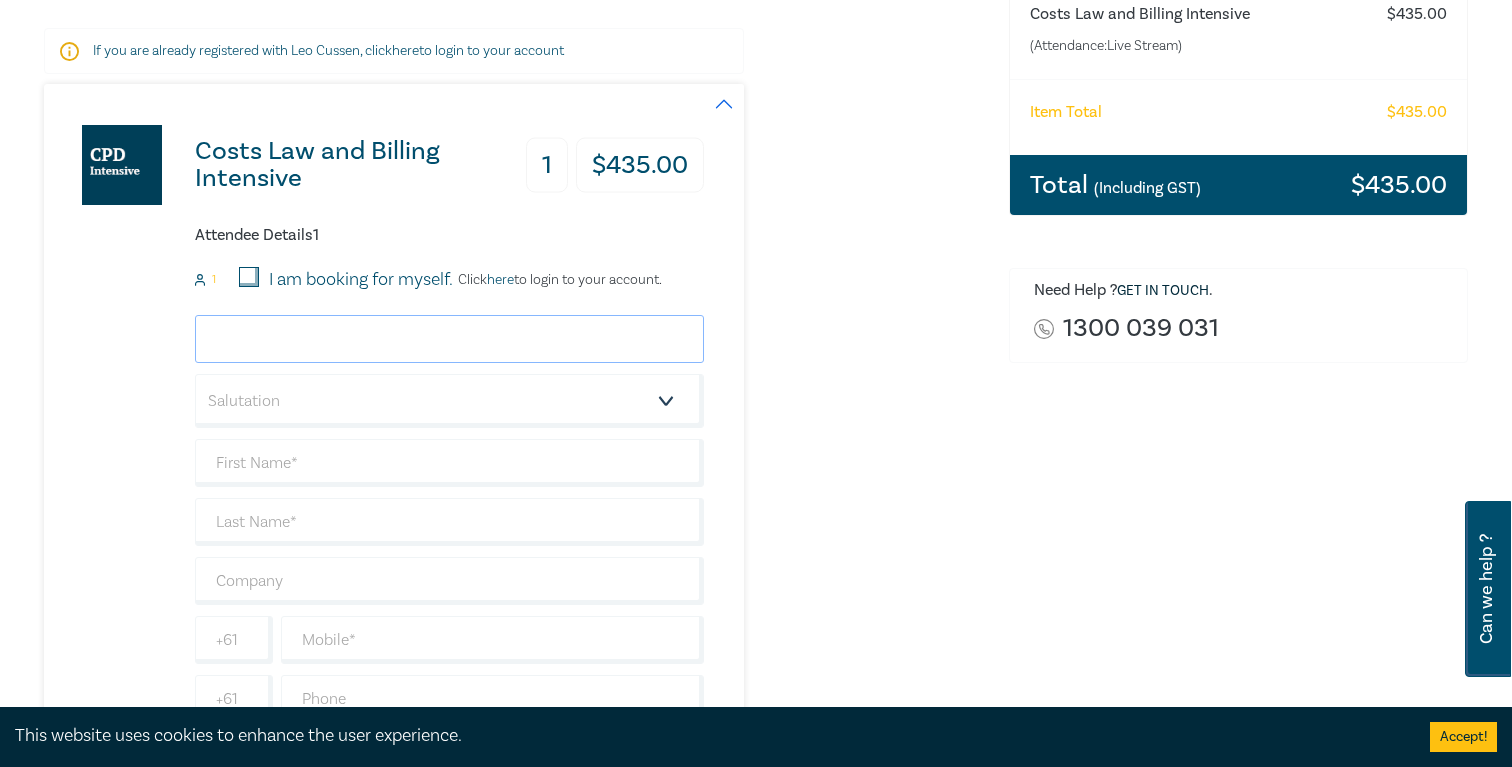 click at bounding box center (449, 339) 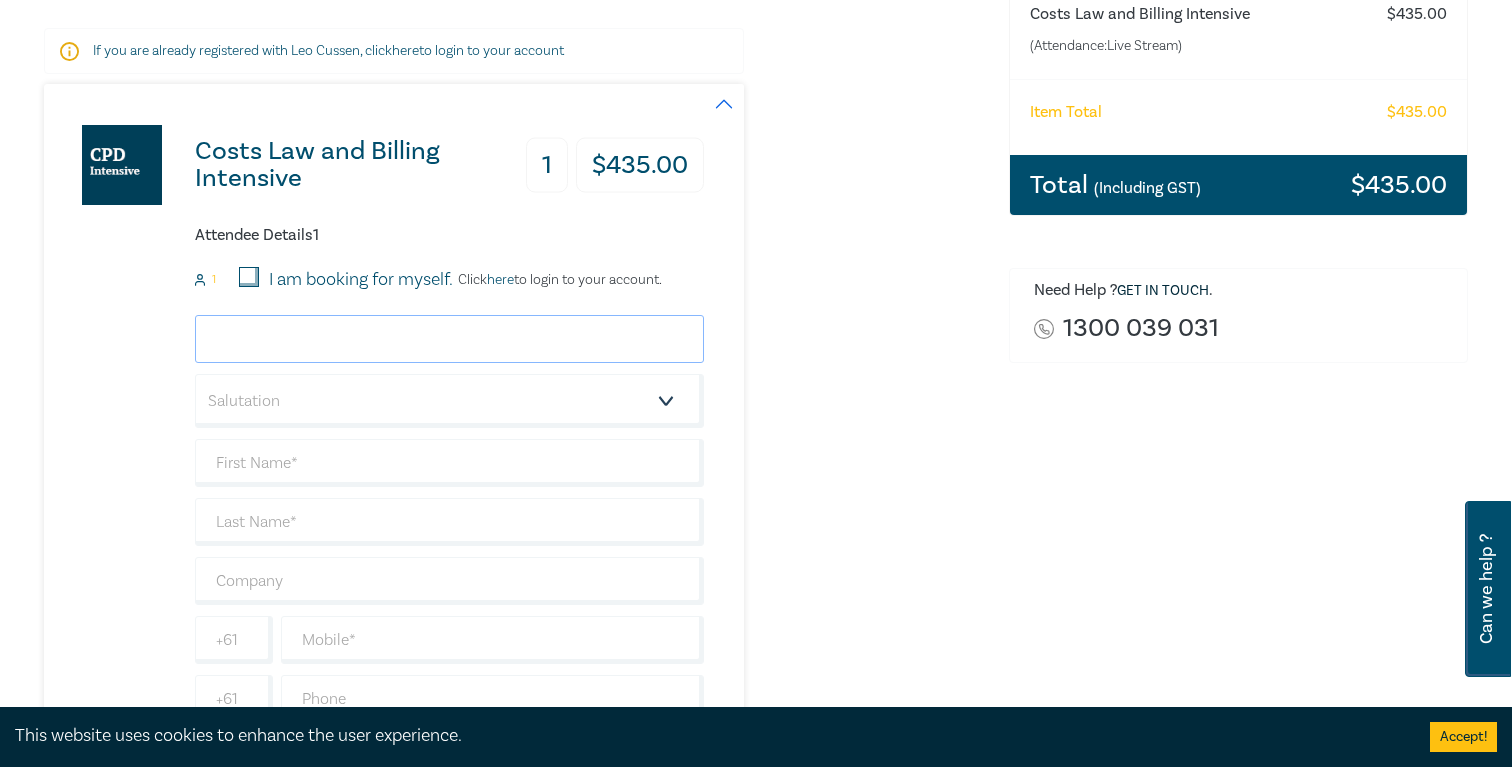type on "harry@studiolegal.com.au" 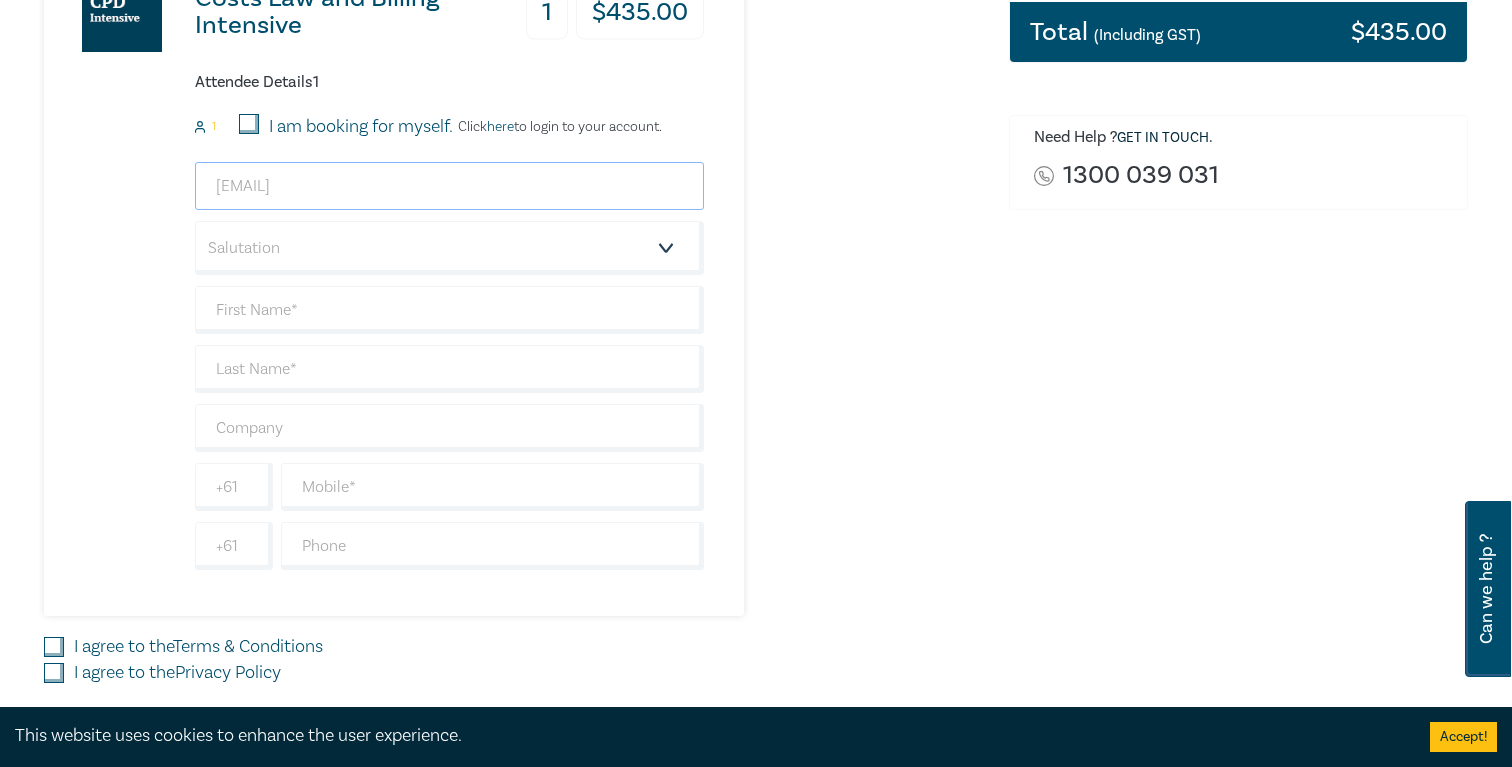 scroll, scrollTop: 479, scrollLeft: 0, axis: vertical 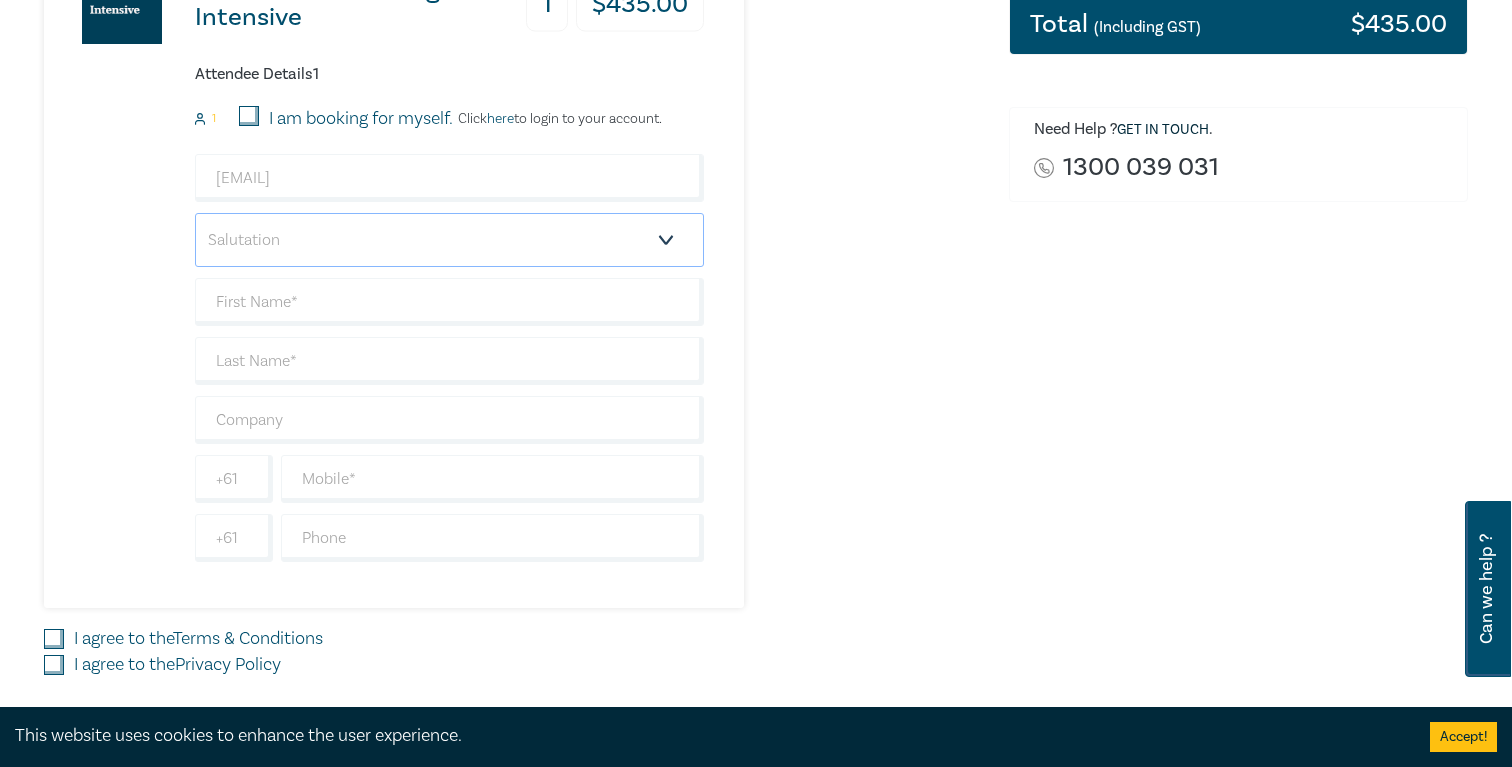 click on "Salutation Mr. Mrs. Ms. Miss Dr. Prof. Other" at bounding box center (449, 240) 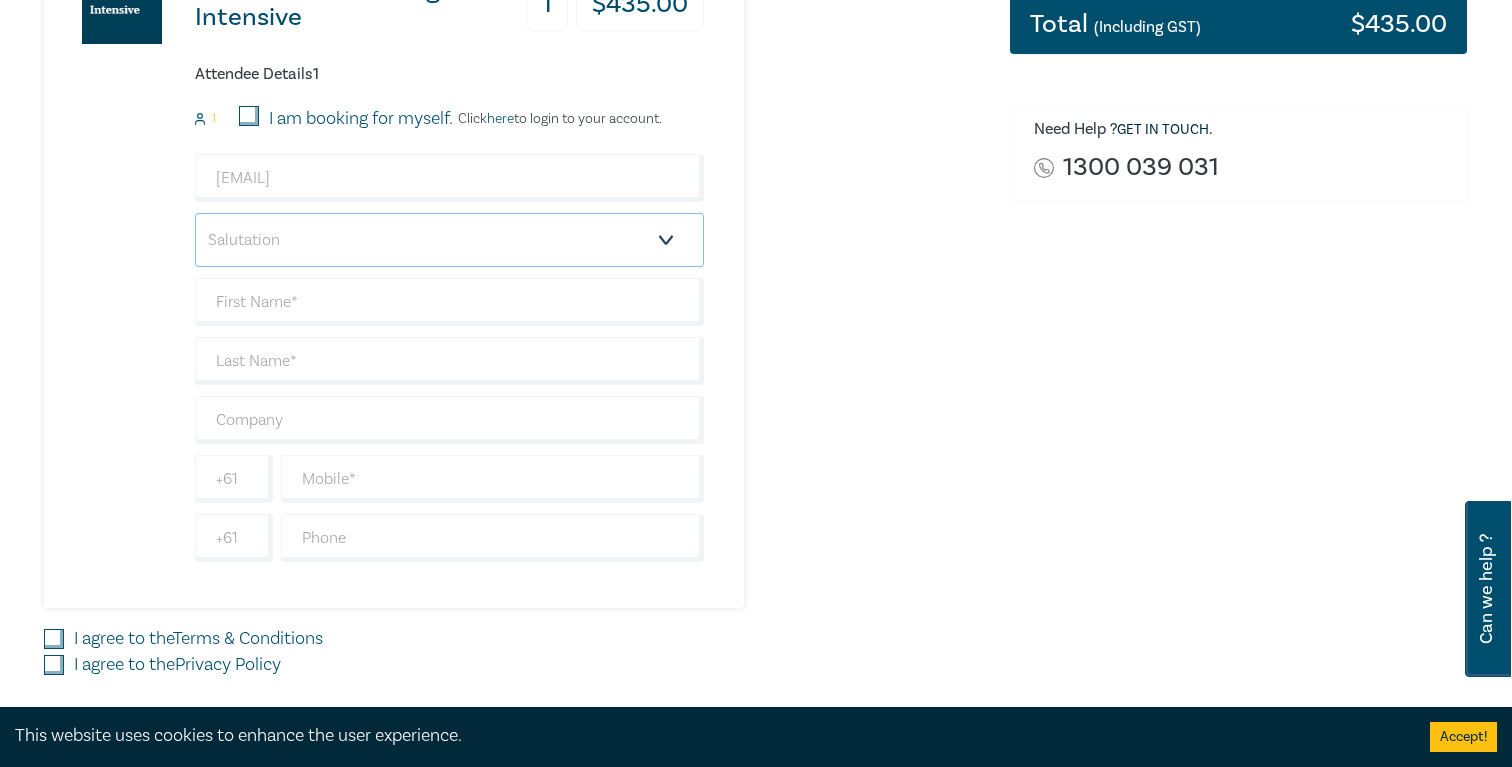 select on "Mr." 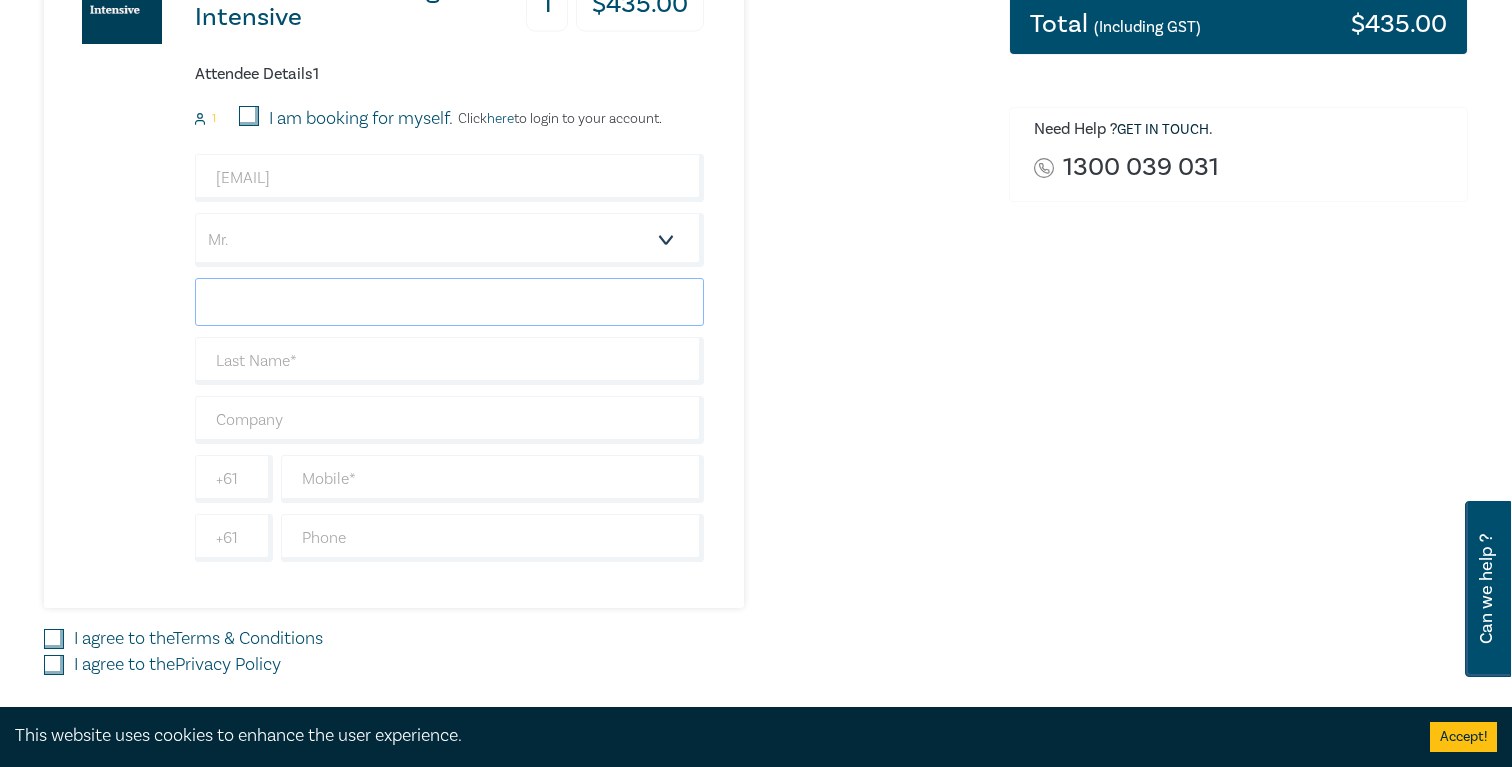click at bounding box center [449, 302] 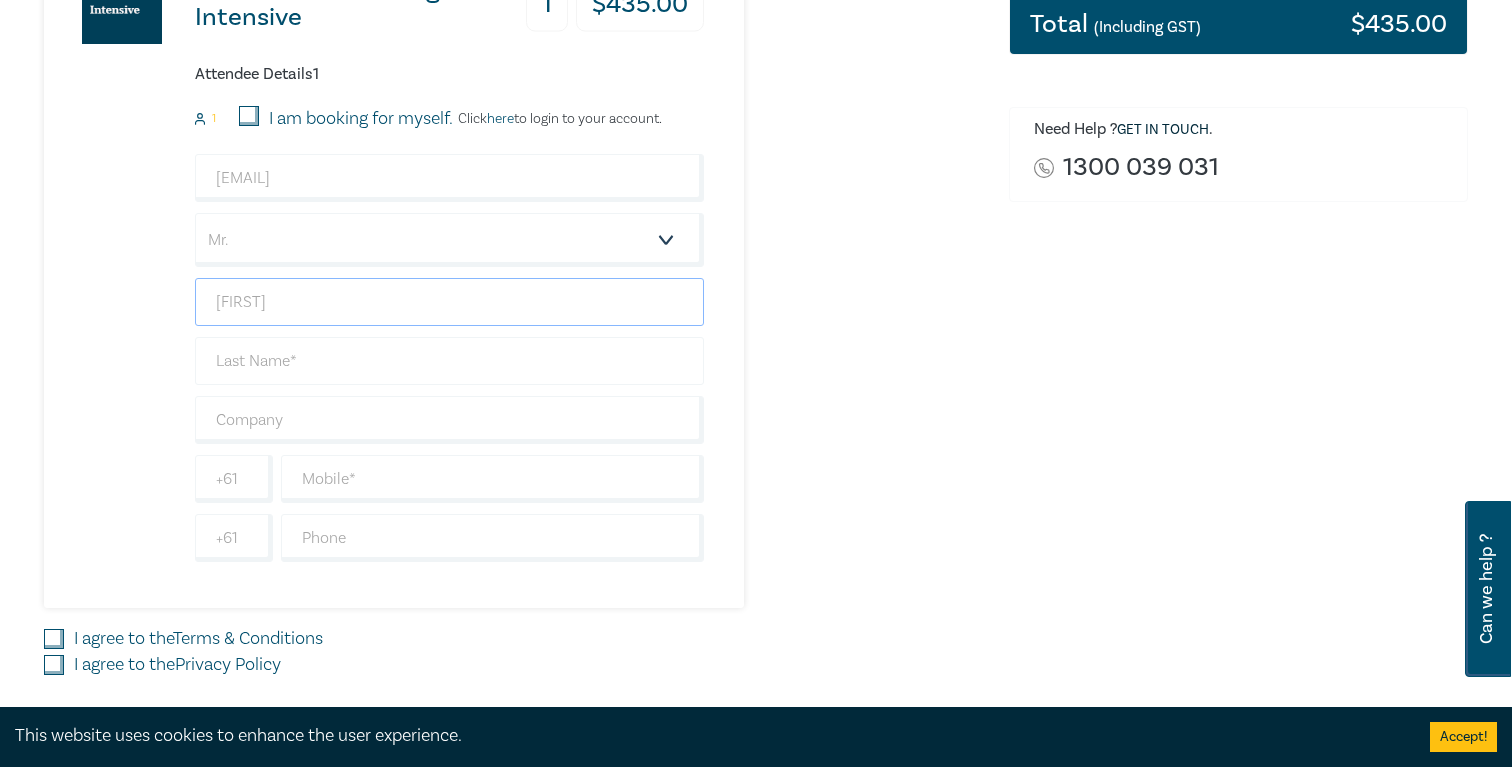 type on "Harry" 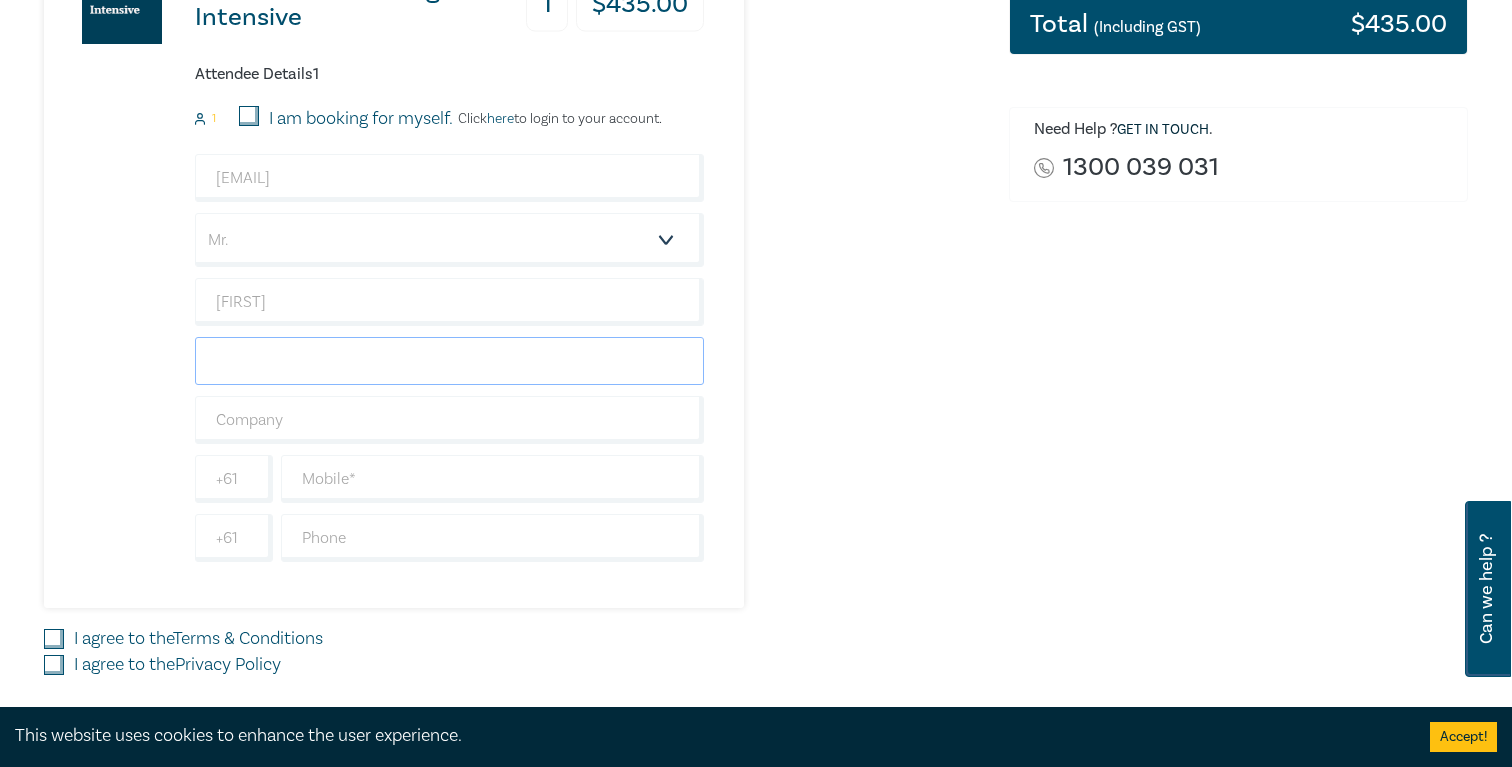 click at bounding box center (449, 361) 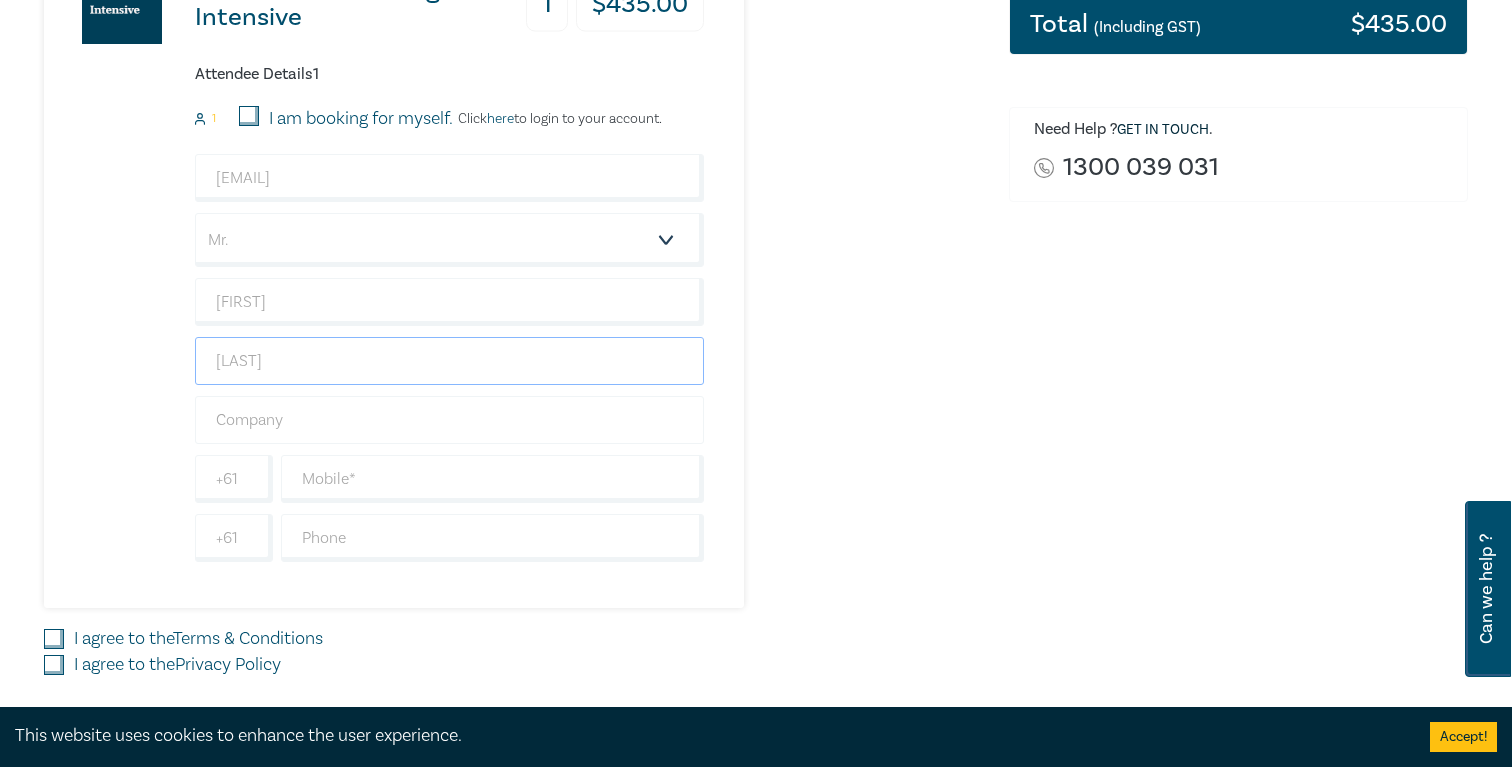 type on "Croft" 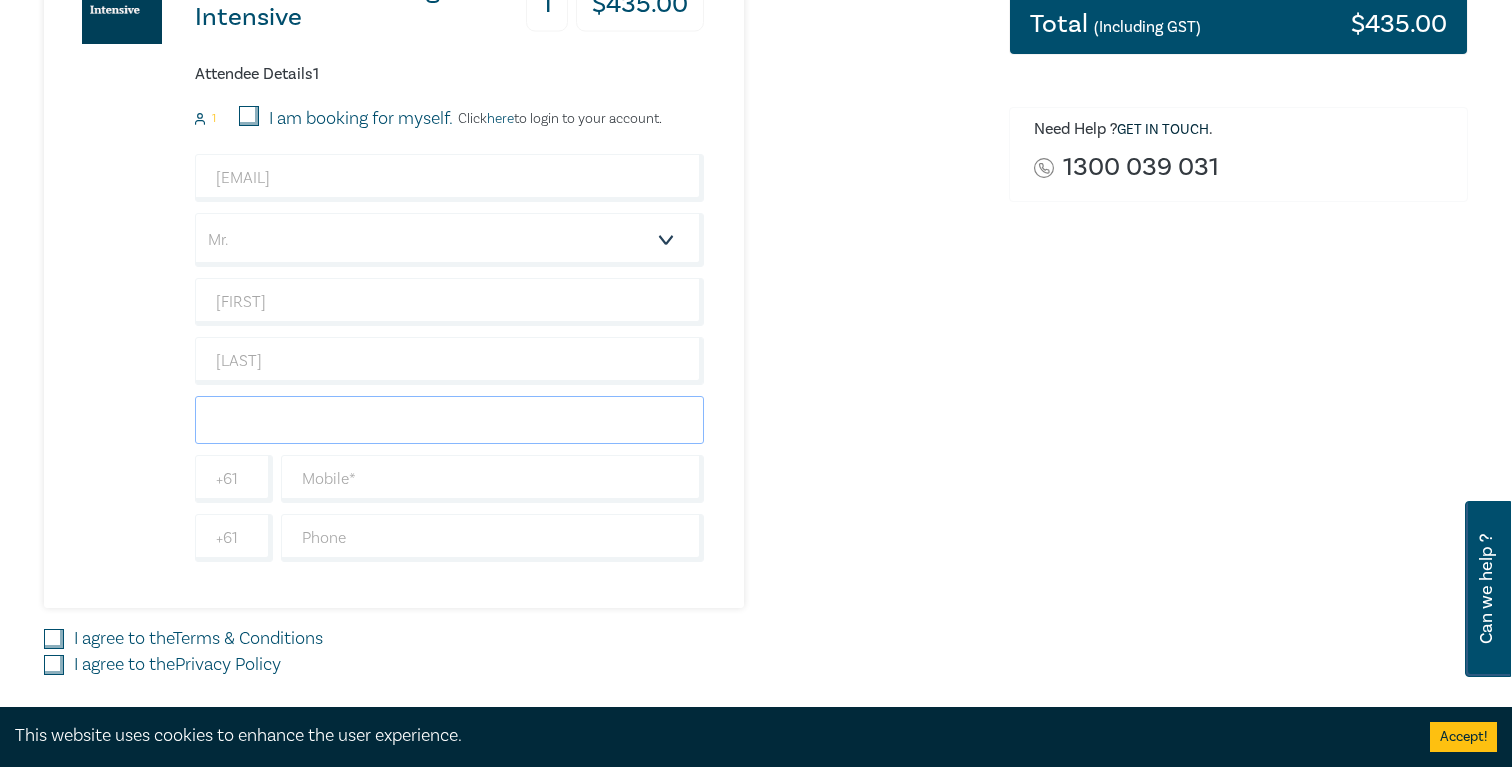 click at bounding box center (449, 420) 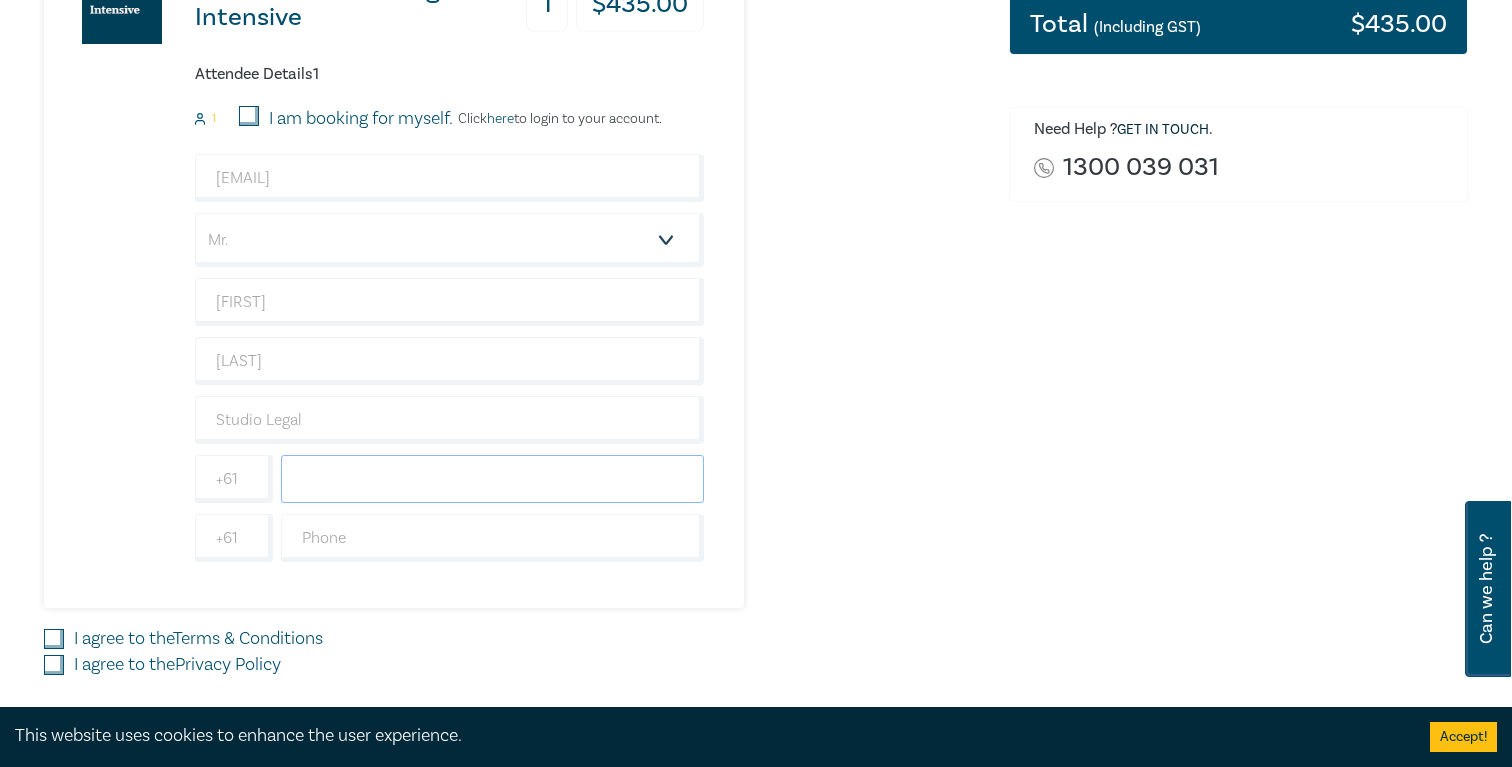 click at bounding box center (492, 479) 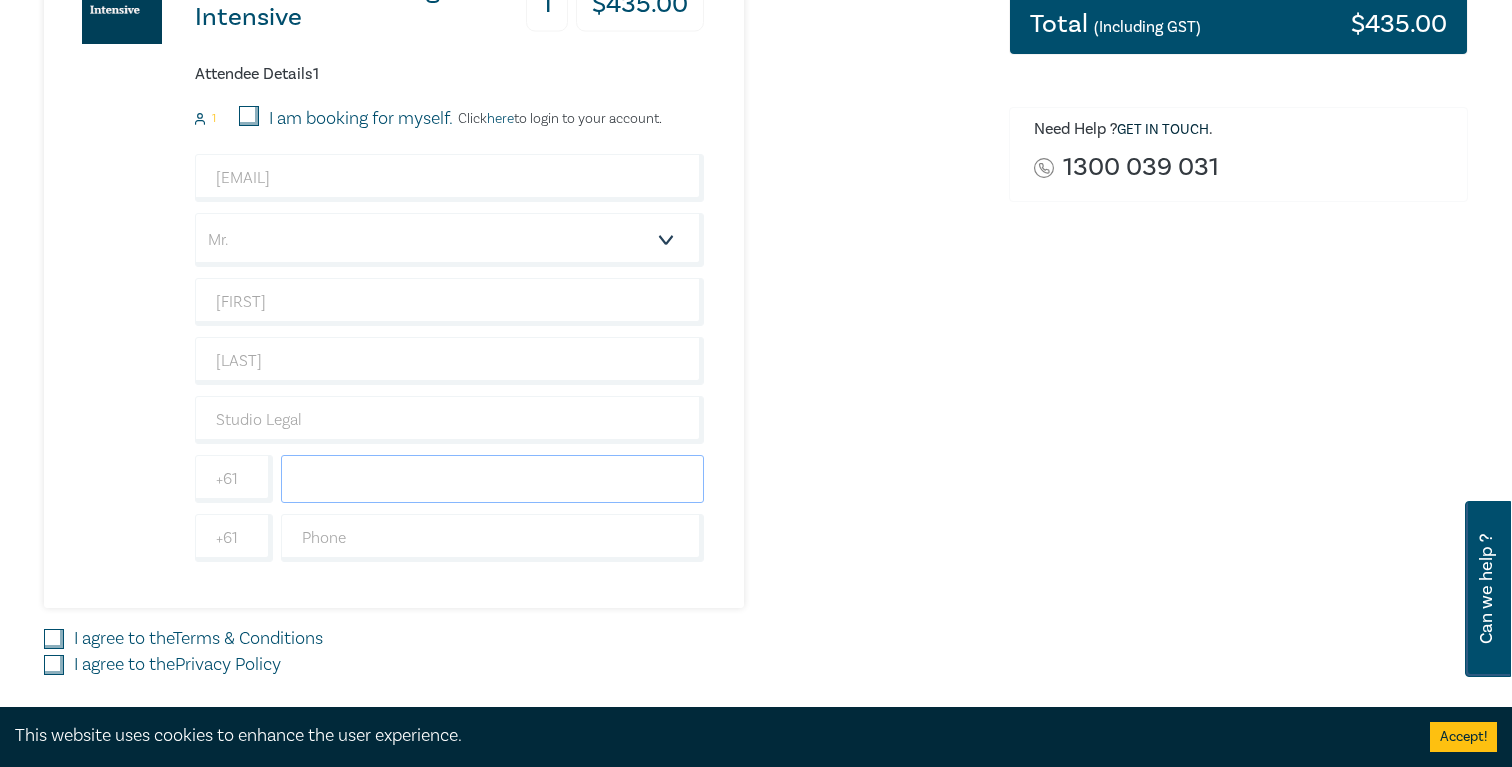 type on "0408175214" 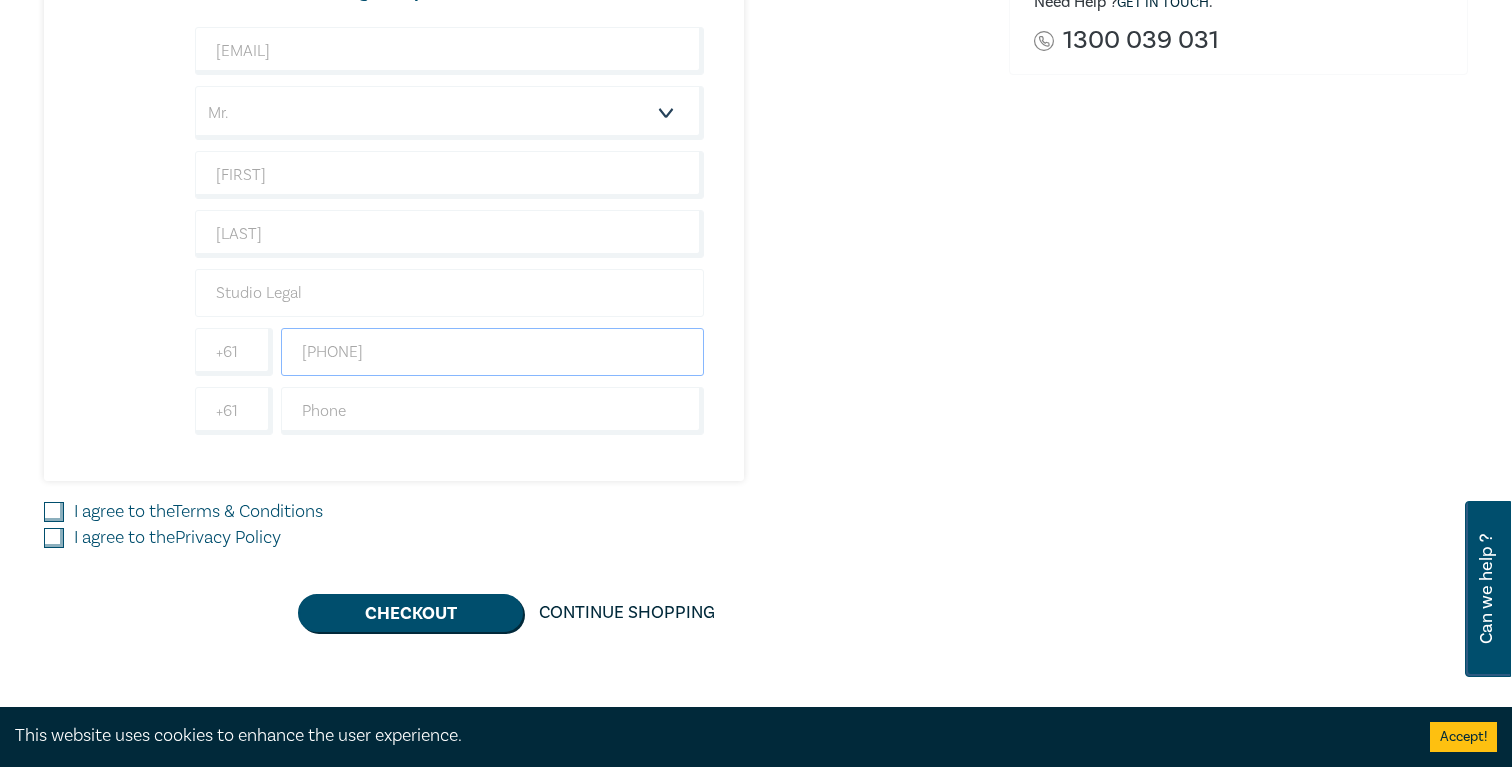 scroll, scrollTop: 641, scrollLeft: 0, axis: vertical 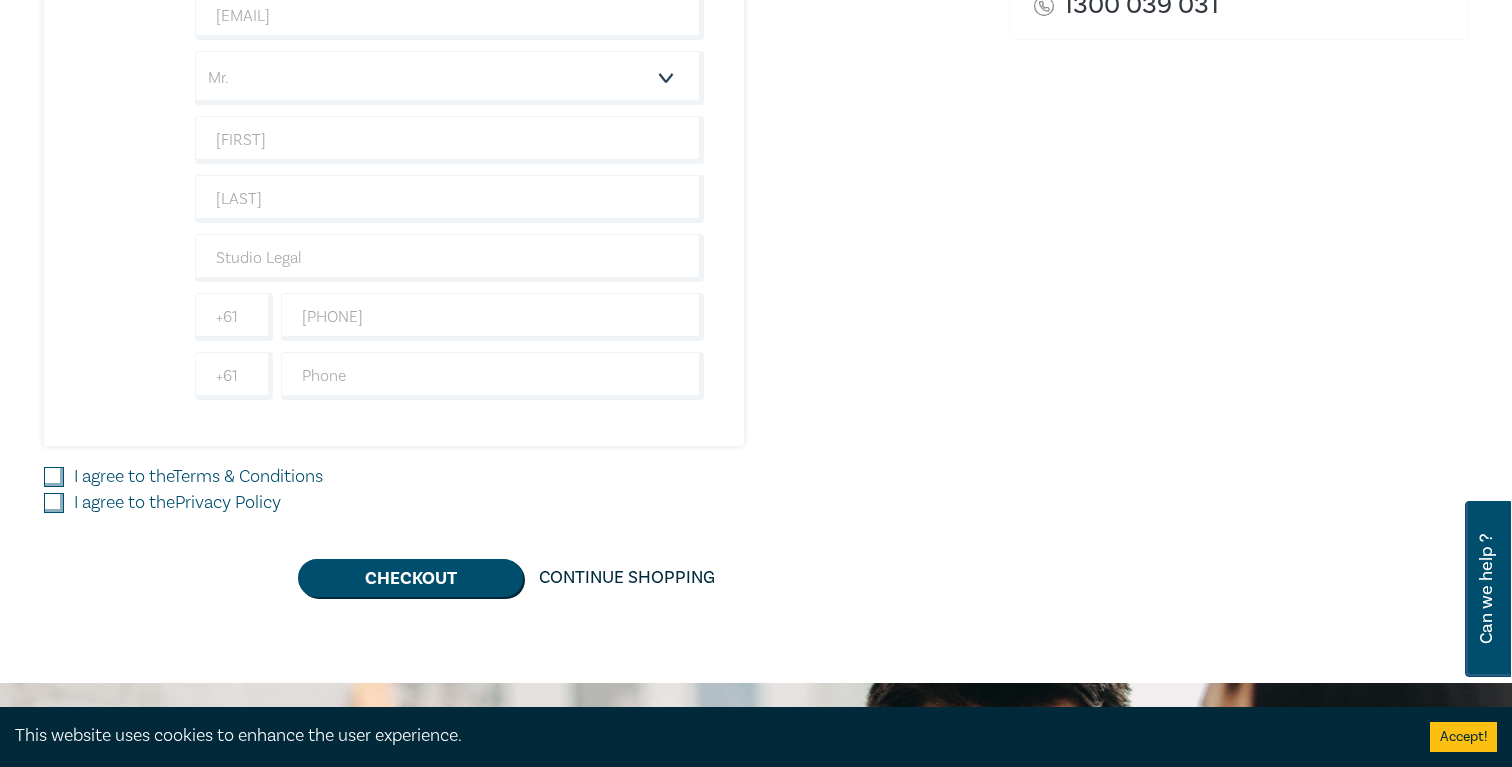 click on "I agree to the  Terms & Conditions" at bounding box center (54, 477) 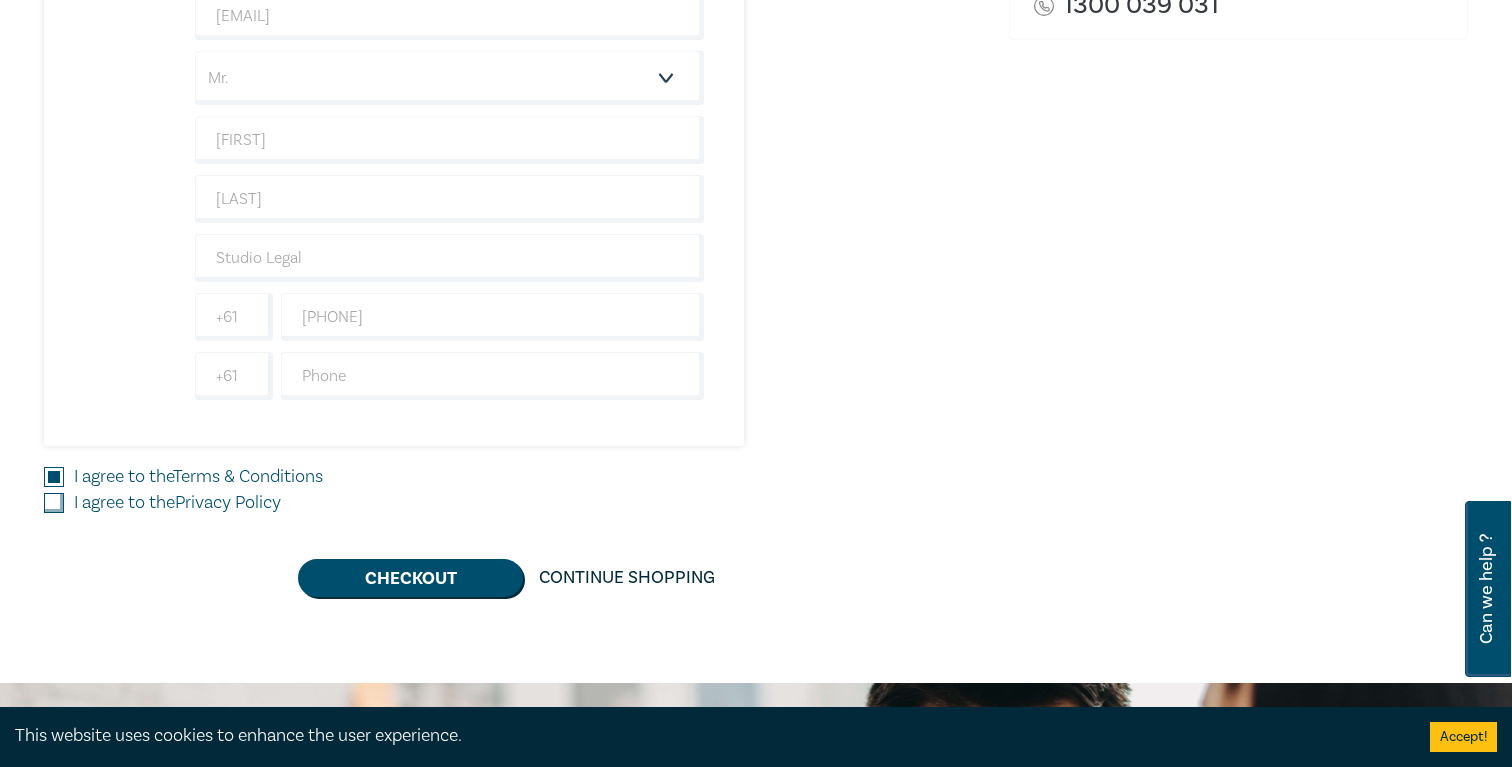 click on "I agree to the  Privacy Policy" at bounding box center (54, 503) 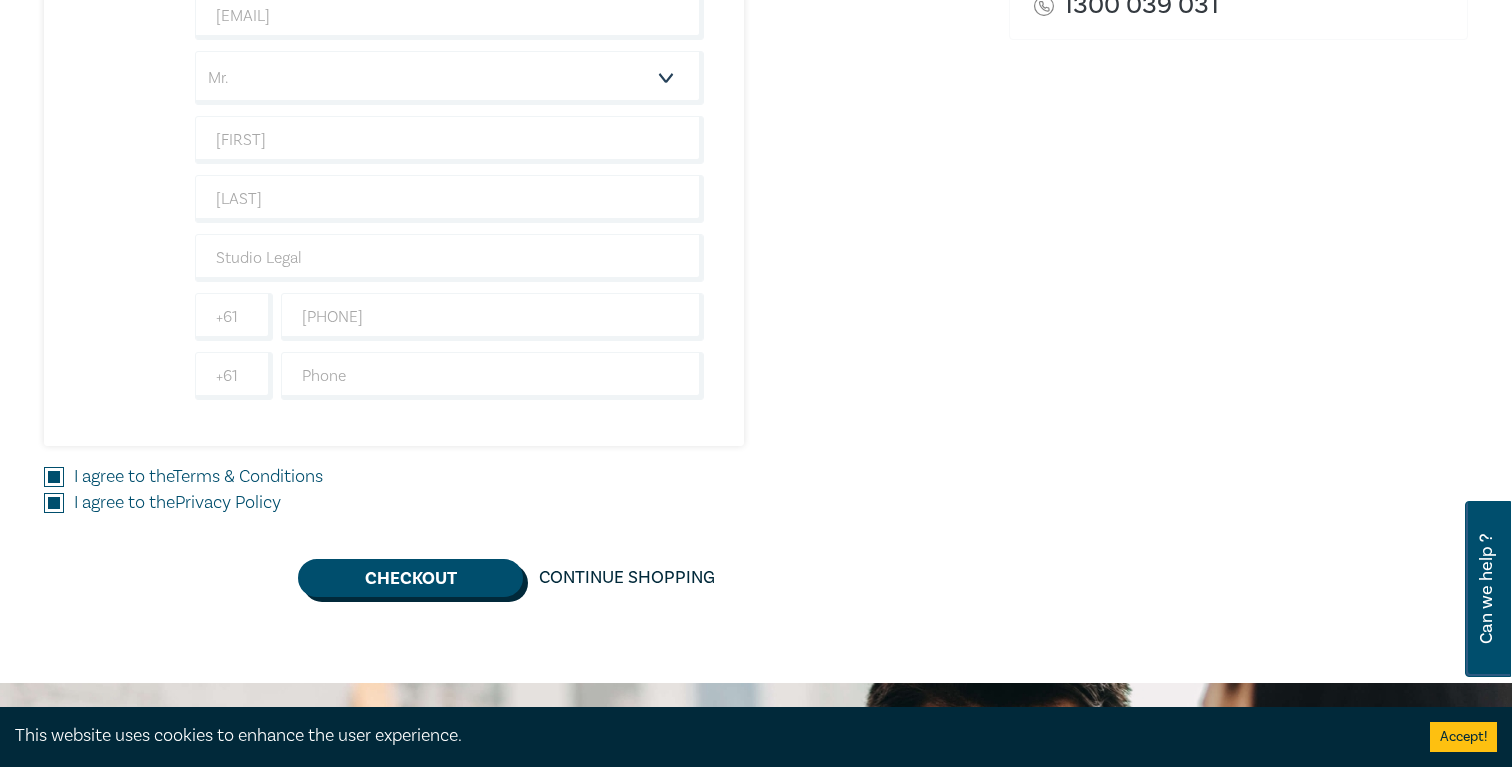 click on "Checkout" at bounding box center (410, 578) 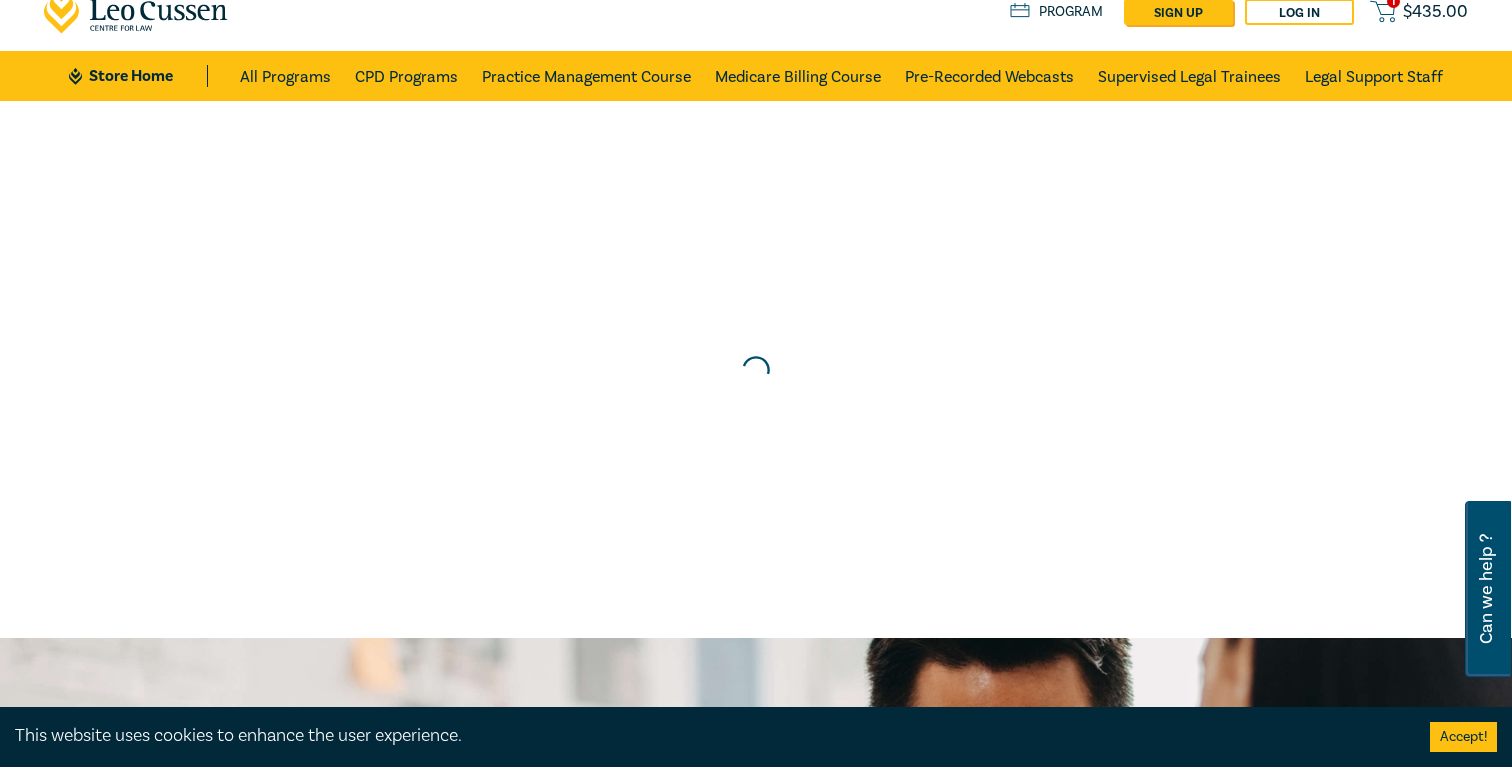 scroll, scrollTop: 0, scrollLeft: 0, axis: both 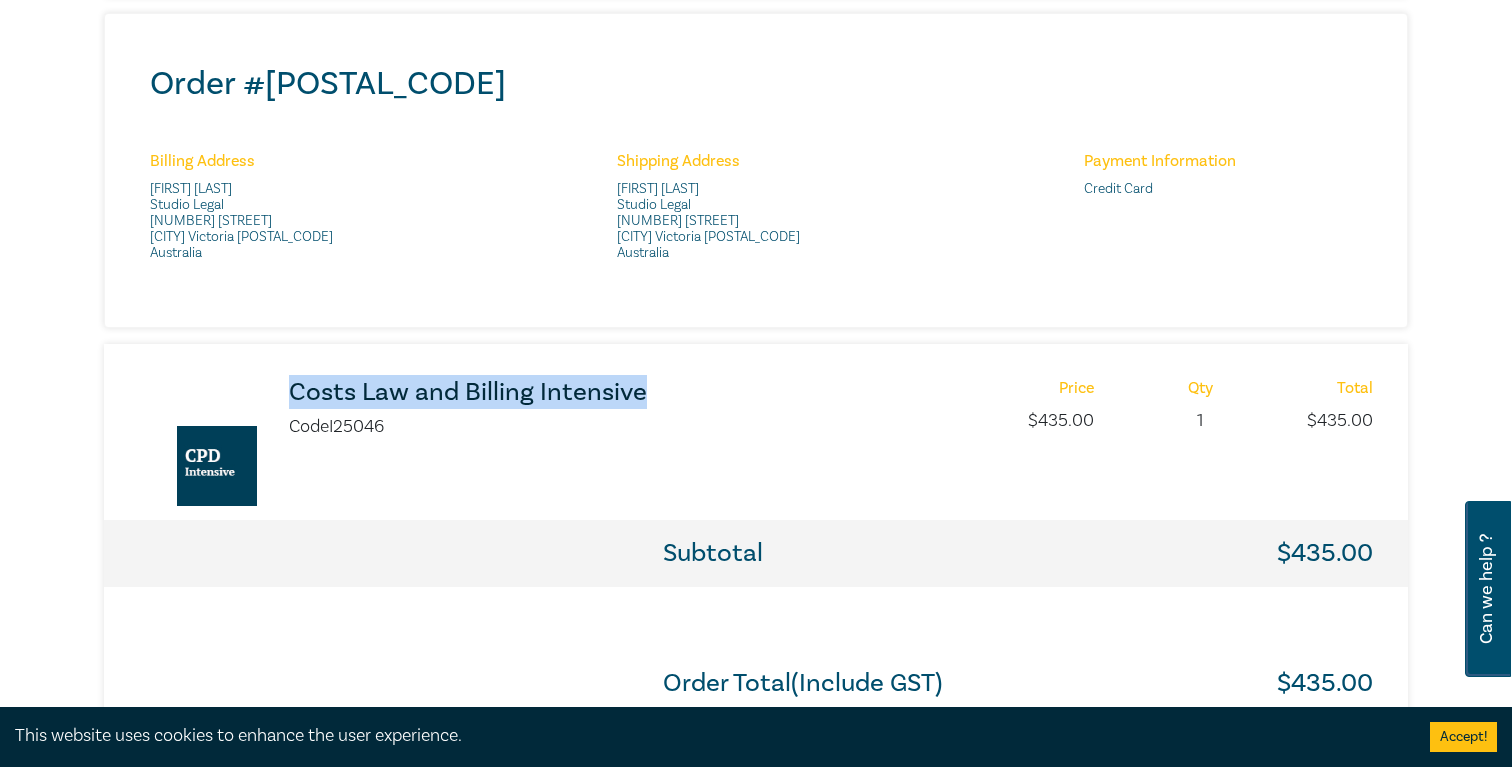 drag, startPoint x: 279, startPoint y: 384, endPoint x: 683, endPoint y: 399, distance: 404.27838 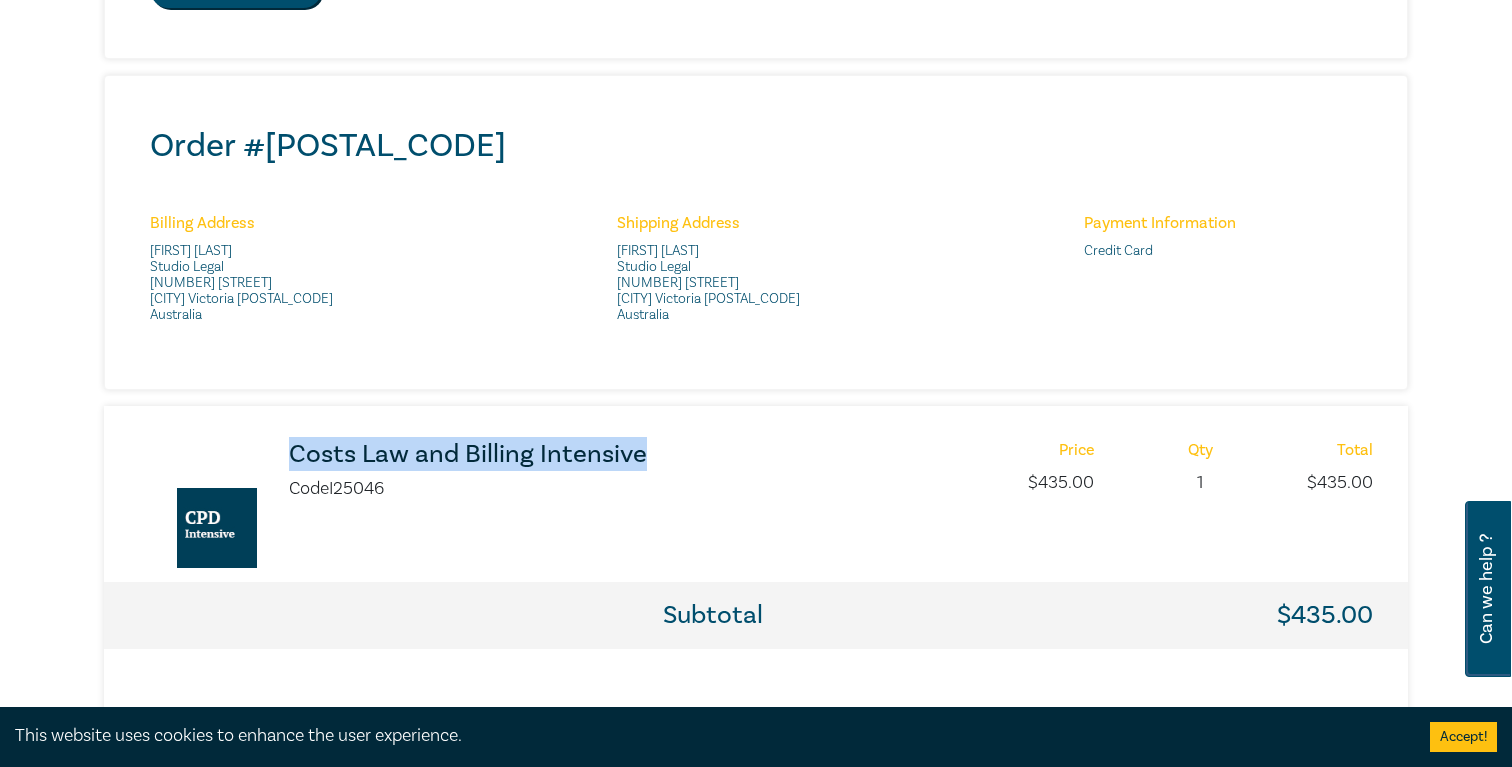 click on "Costs Law and Billing Intensive" at bounding box center [554, 454] 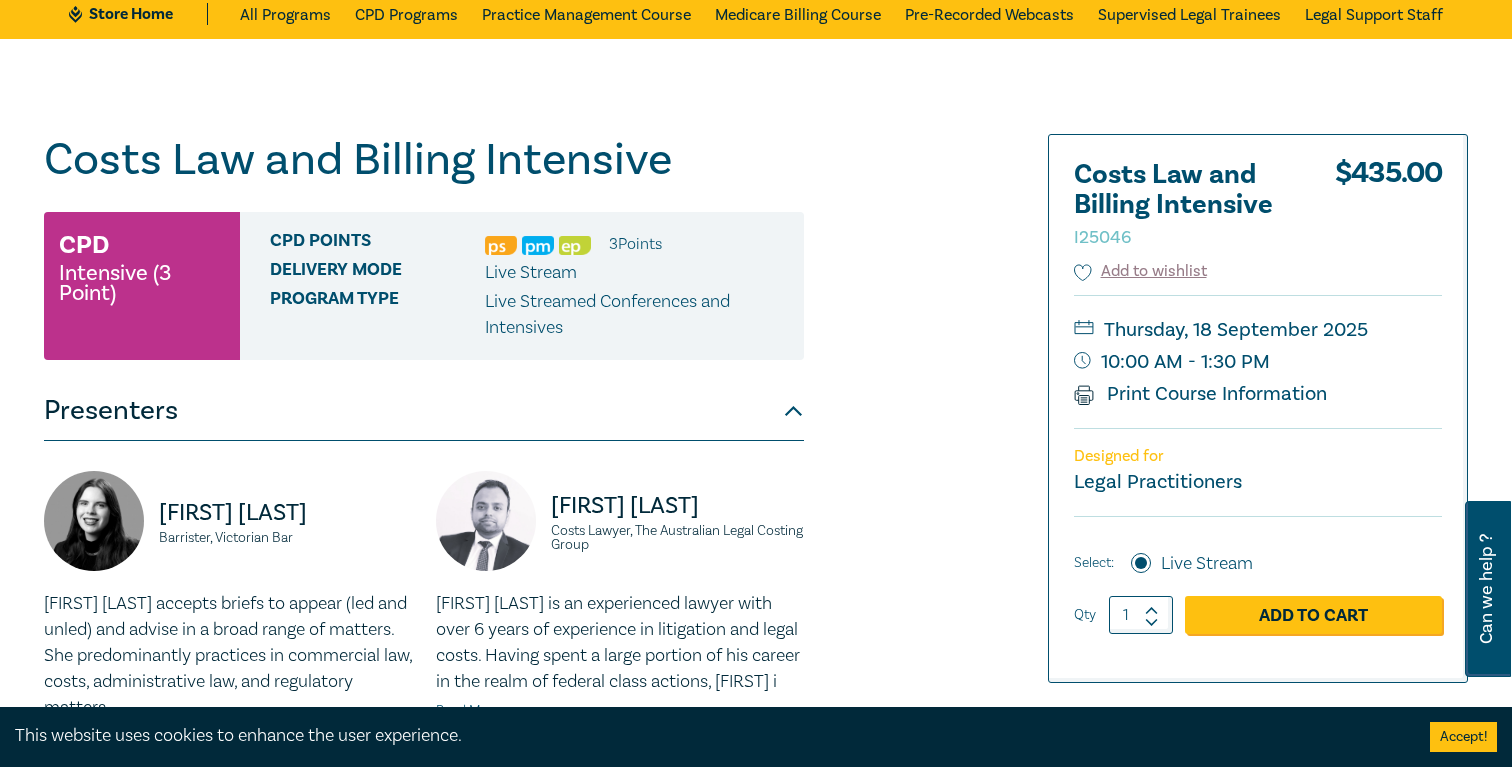 scroll, scrollTop: 97, scrollLeft: 0, axis: vertical 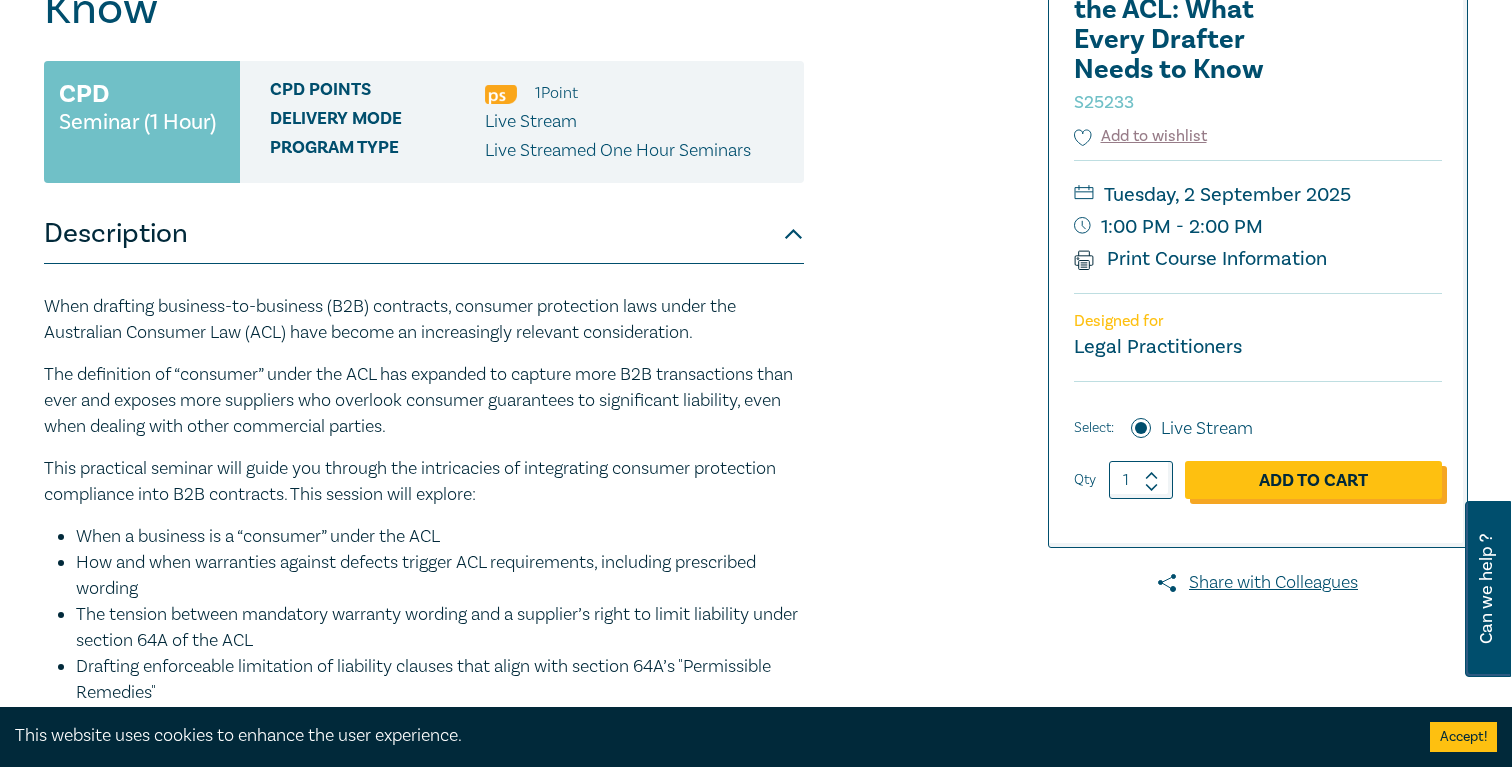 click on "Add to Cart" at bounding box center (1313, 480) 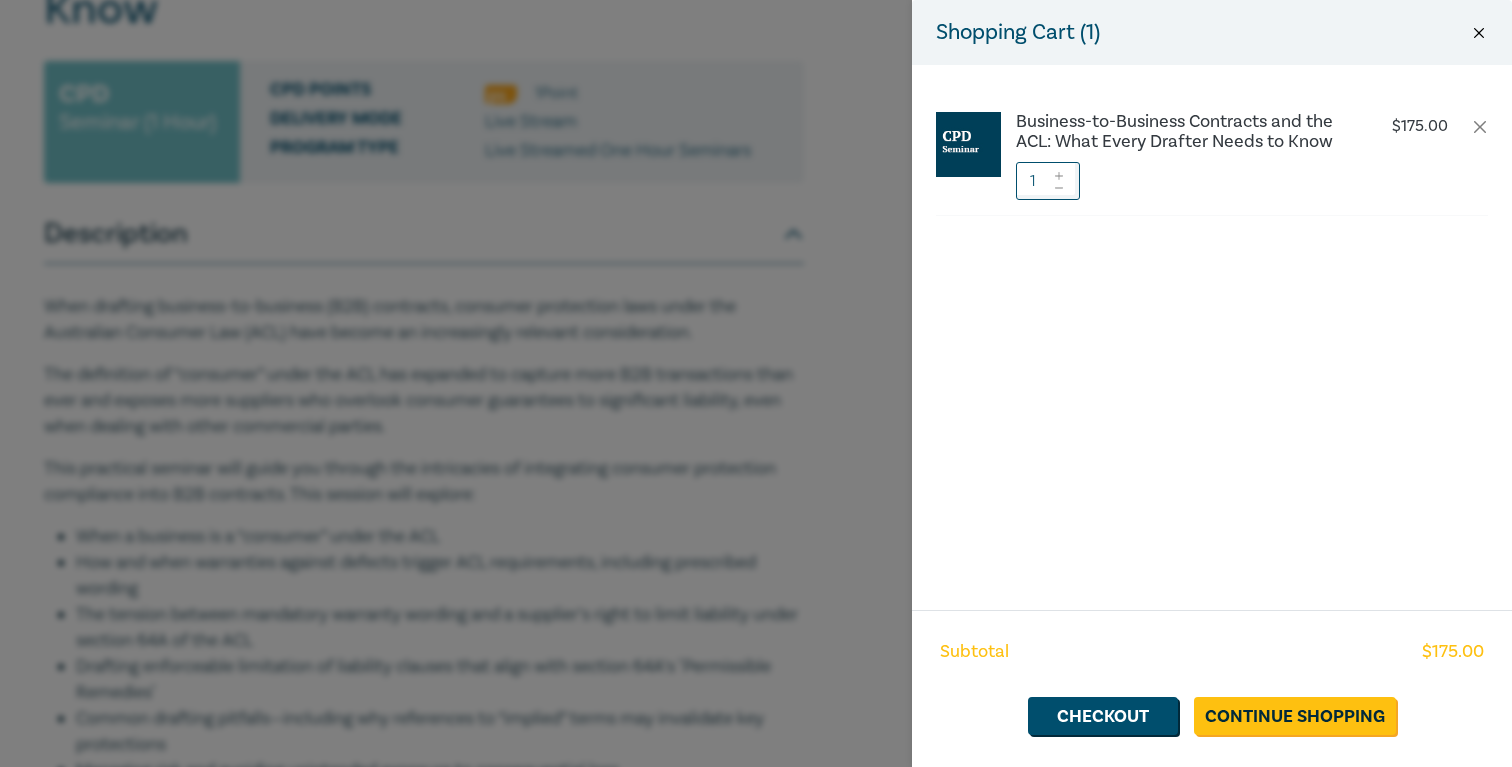 click at bounding box center [1479, 33] 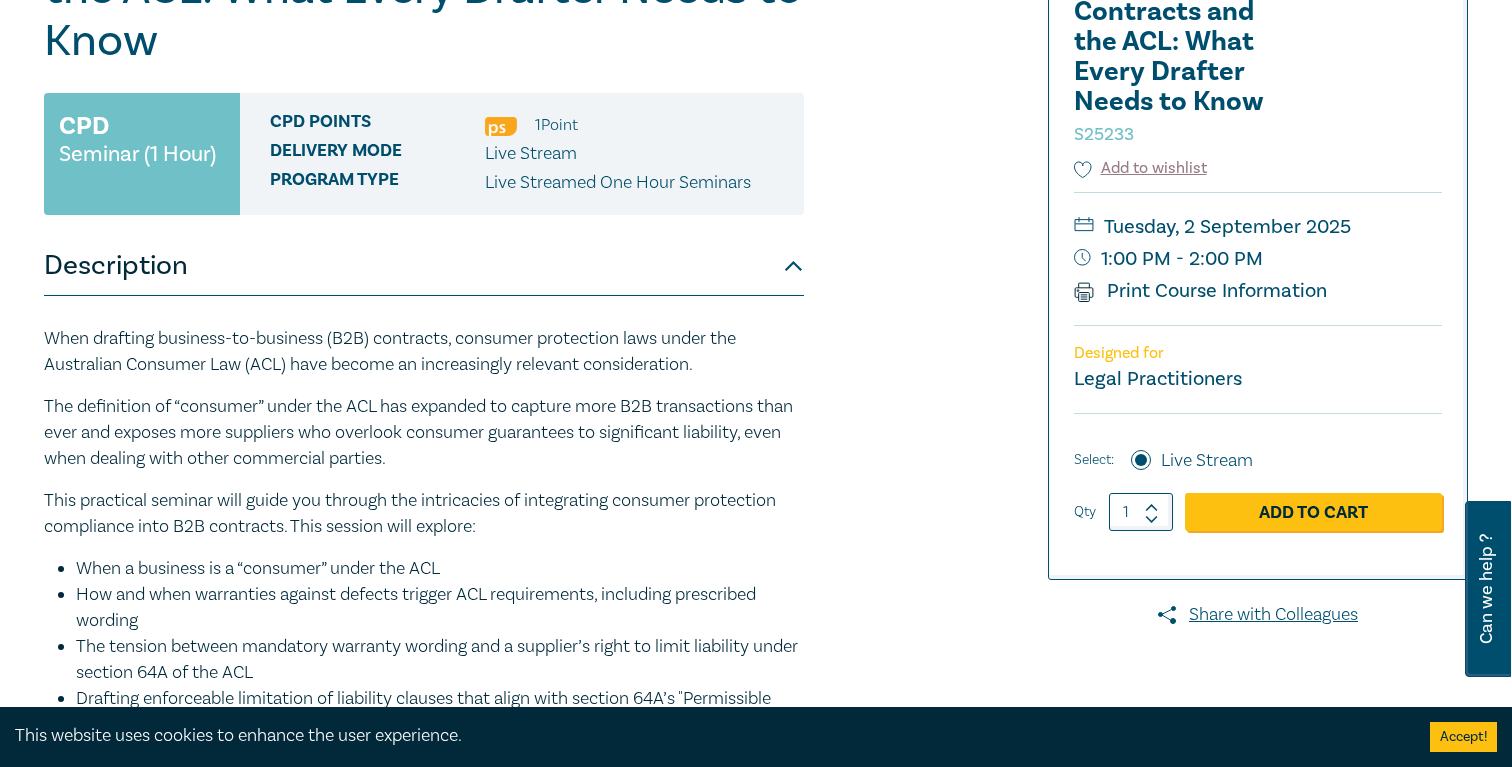 scroll, scrollTop: 310, scrollLeft: 0, axis: vertical 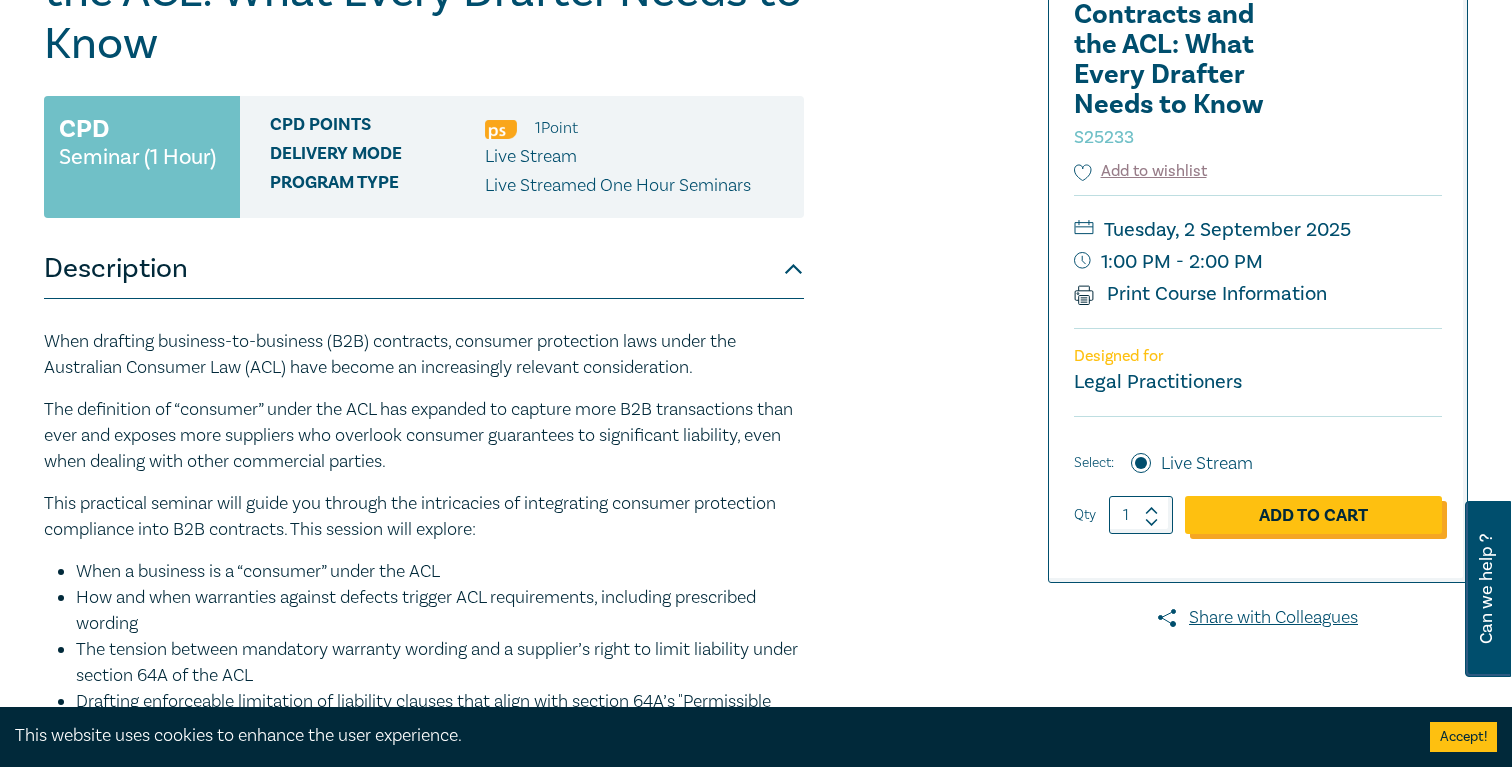click on "Add to Cart" at bounding box center [1313, 515] 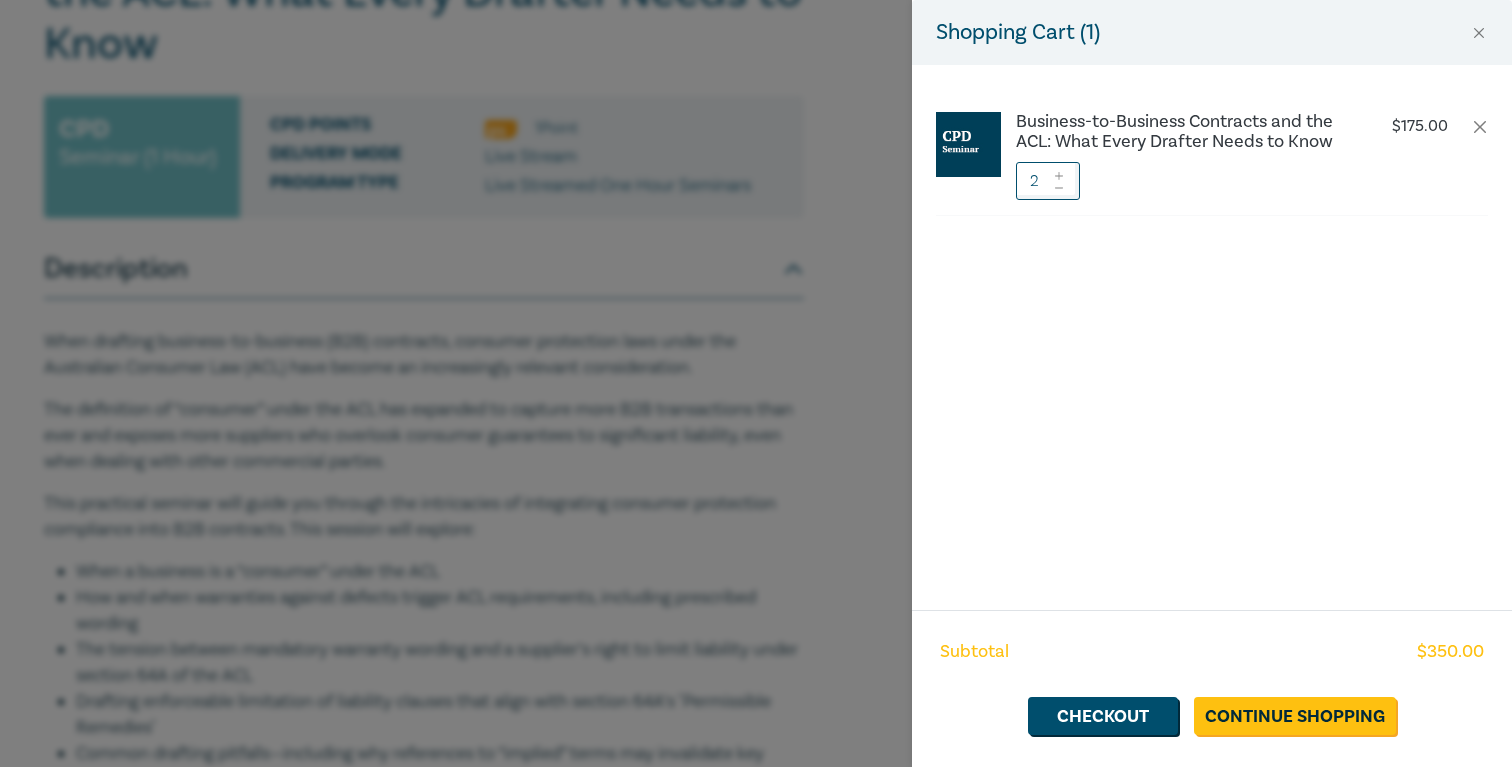 click 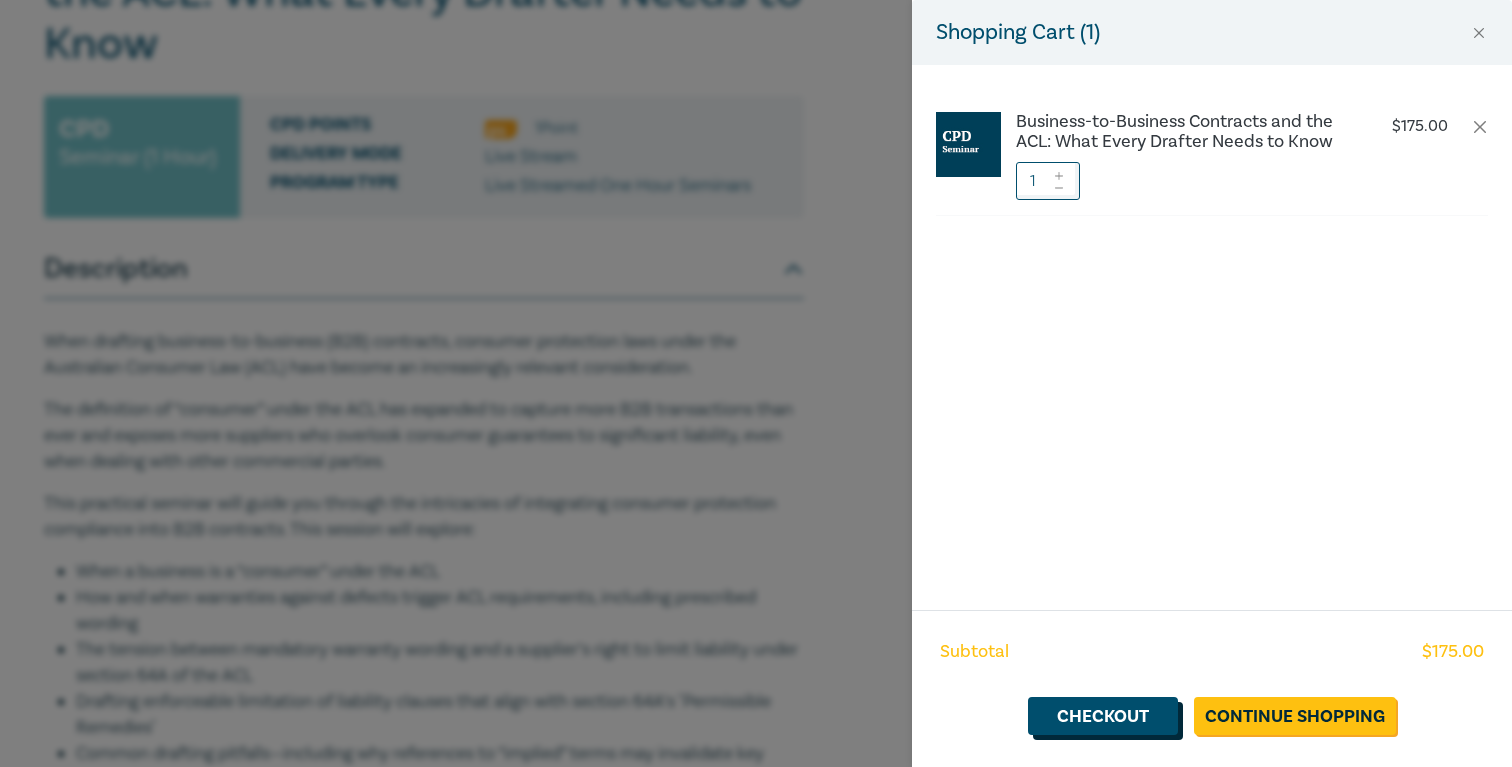 click on "Checkout" at bounding box center [1103, 716] 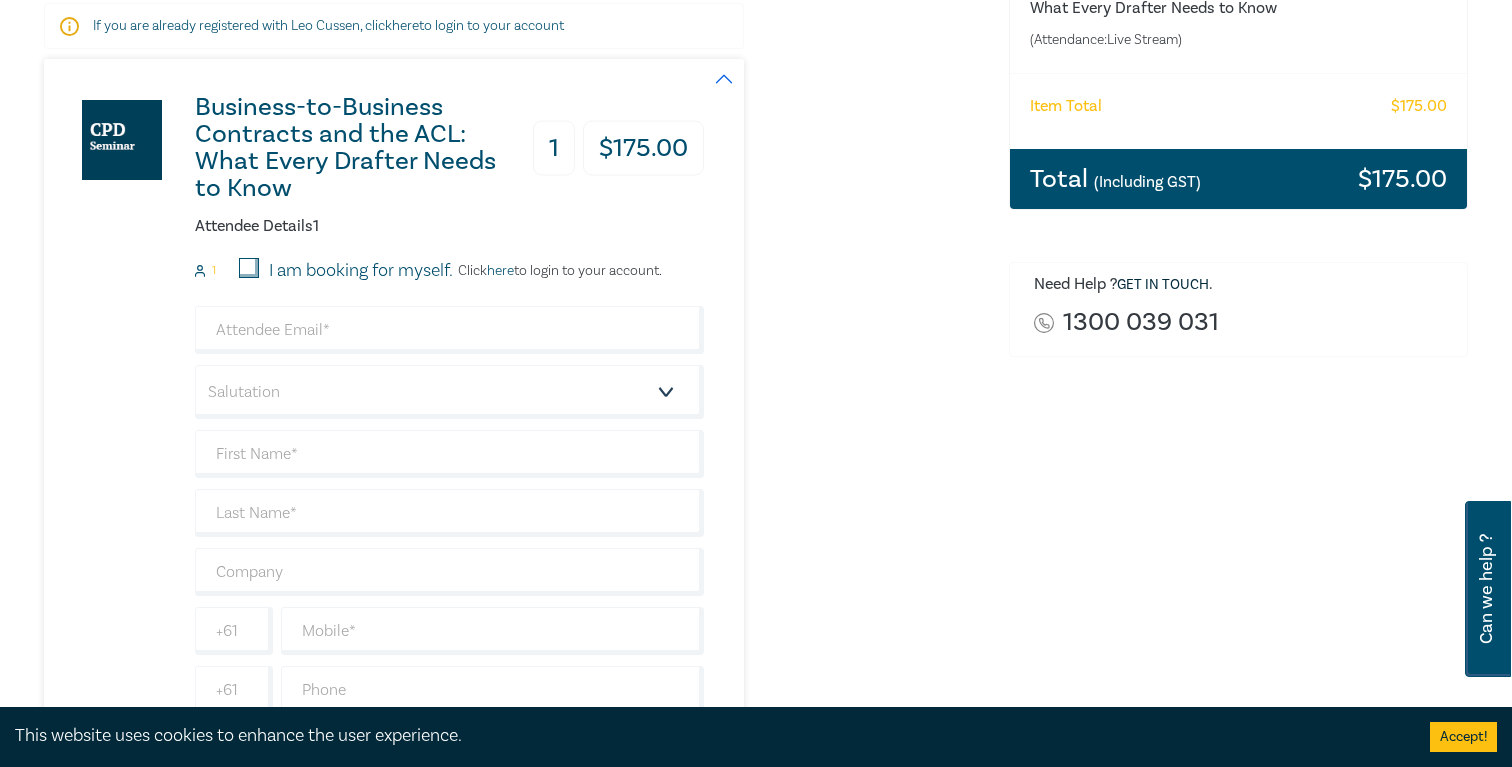 scroll, scrollTop: 352, scrollLeft: 0, axis: vertical 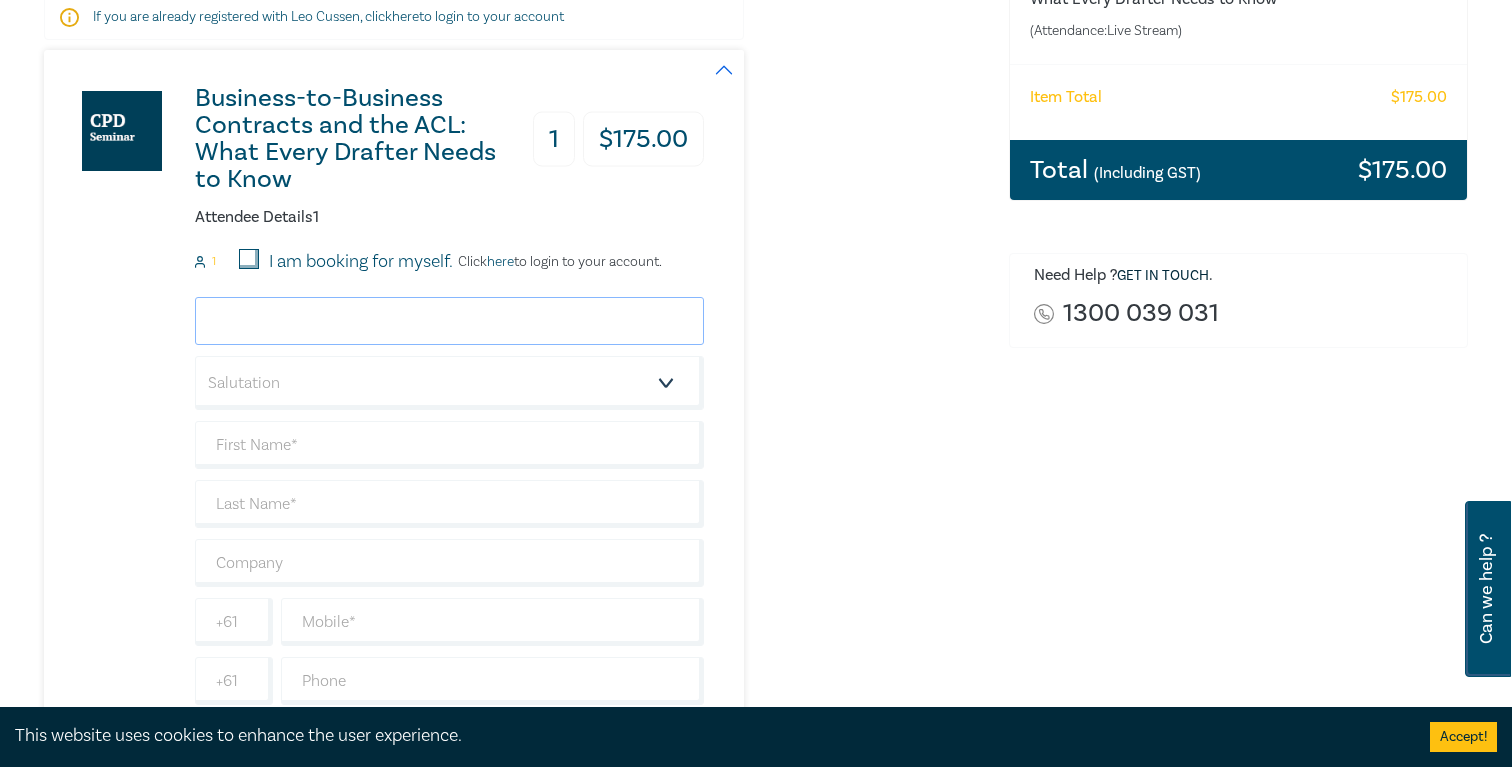 click at bounding box center [449, 321] 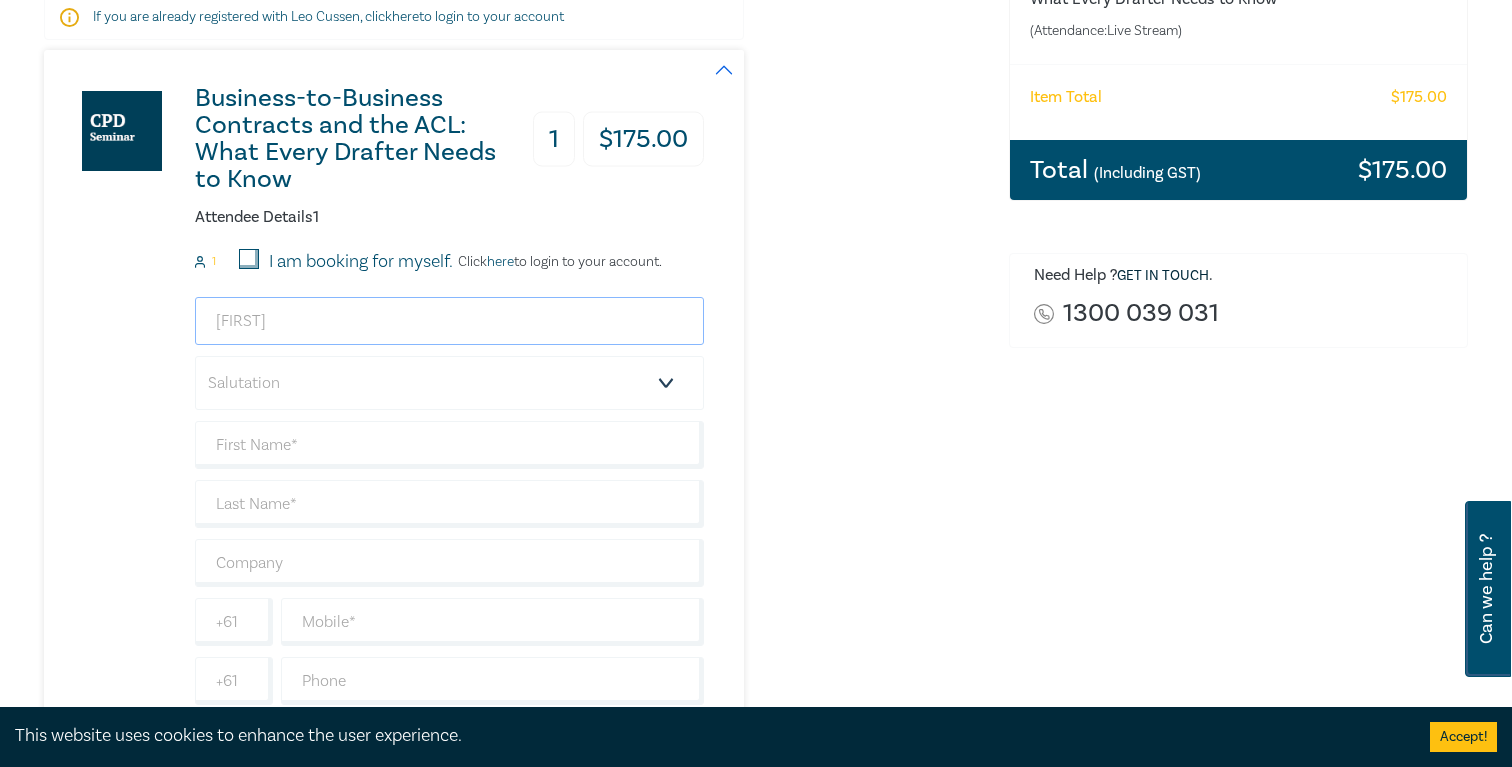 type on "lucy@studiolegal.com.au" 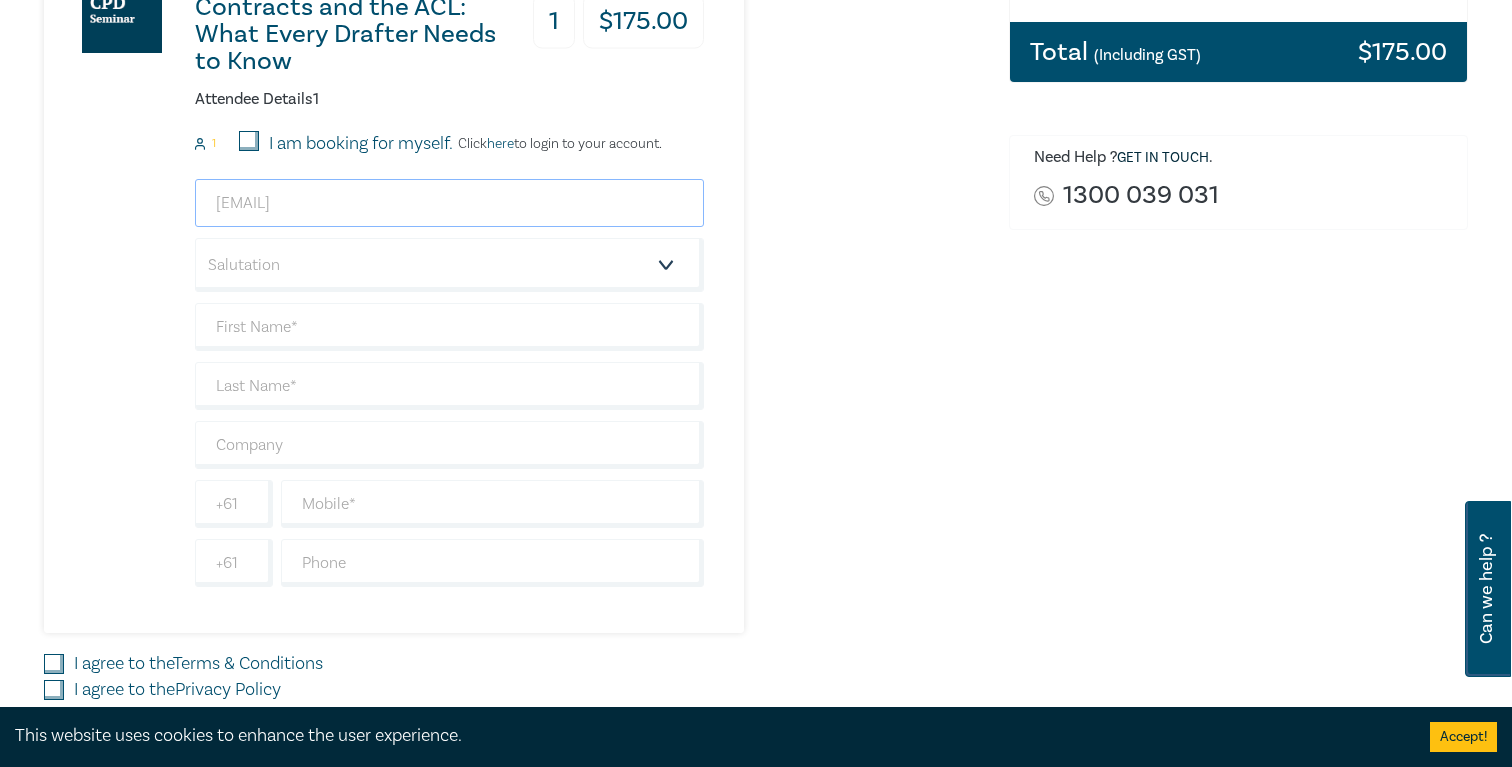 scroll, scrollTop: 493, scrollLeft: 0, axis: vertical 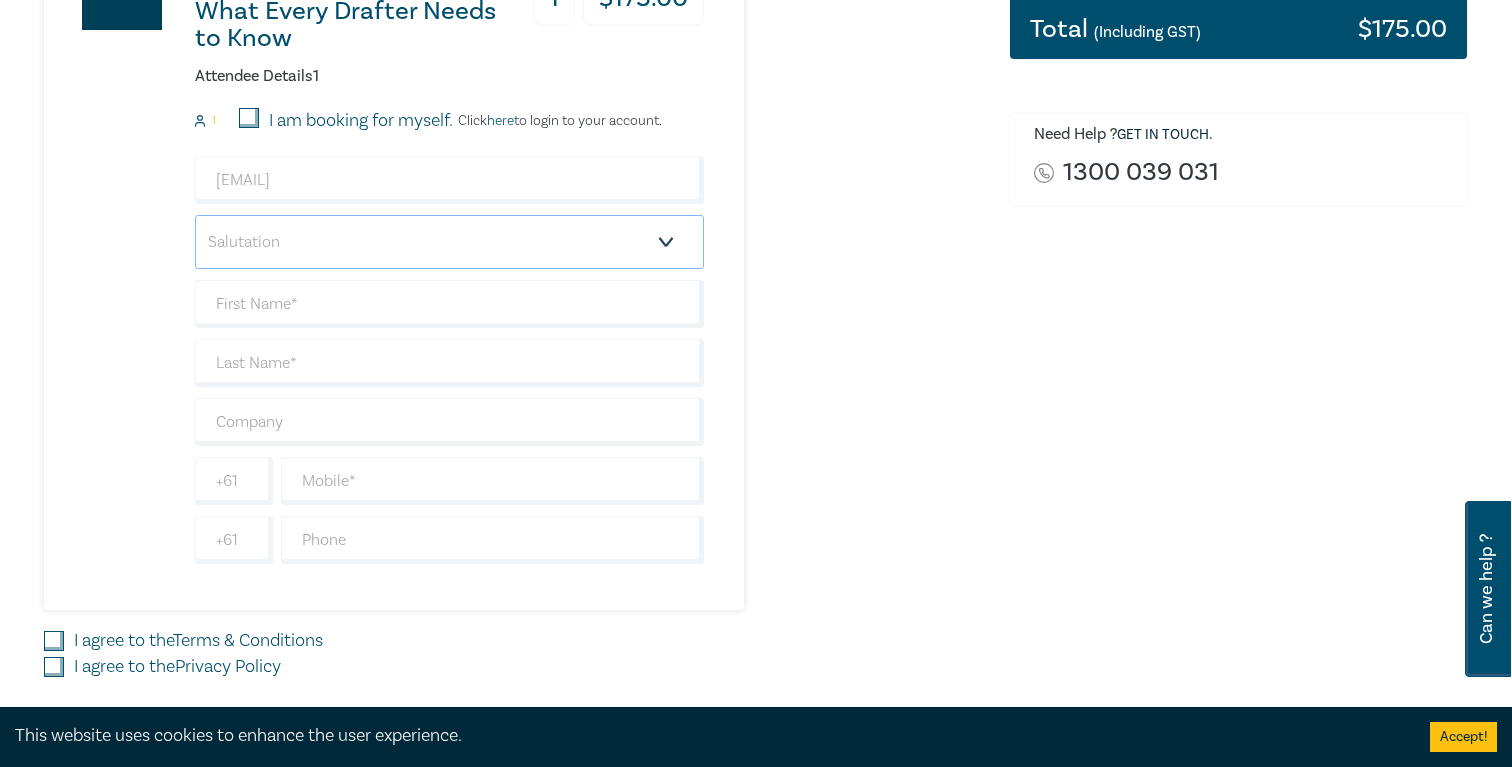 click on "Salutation Mr. Mrs. Ms. Miss Dr. Prof. Other" at bounding box center (449, 242) 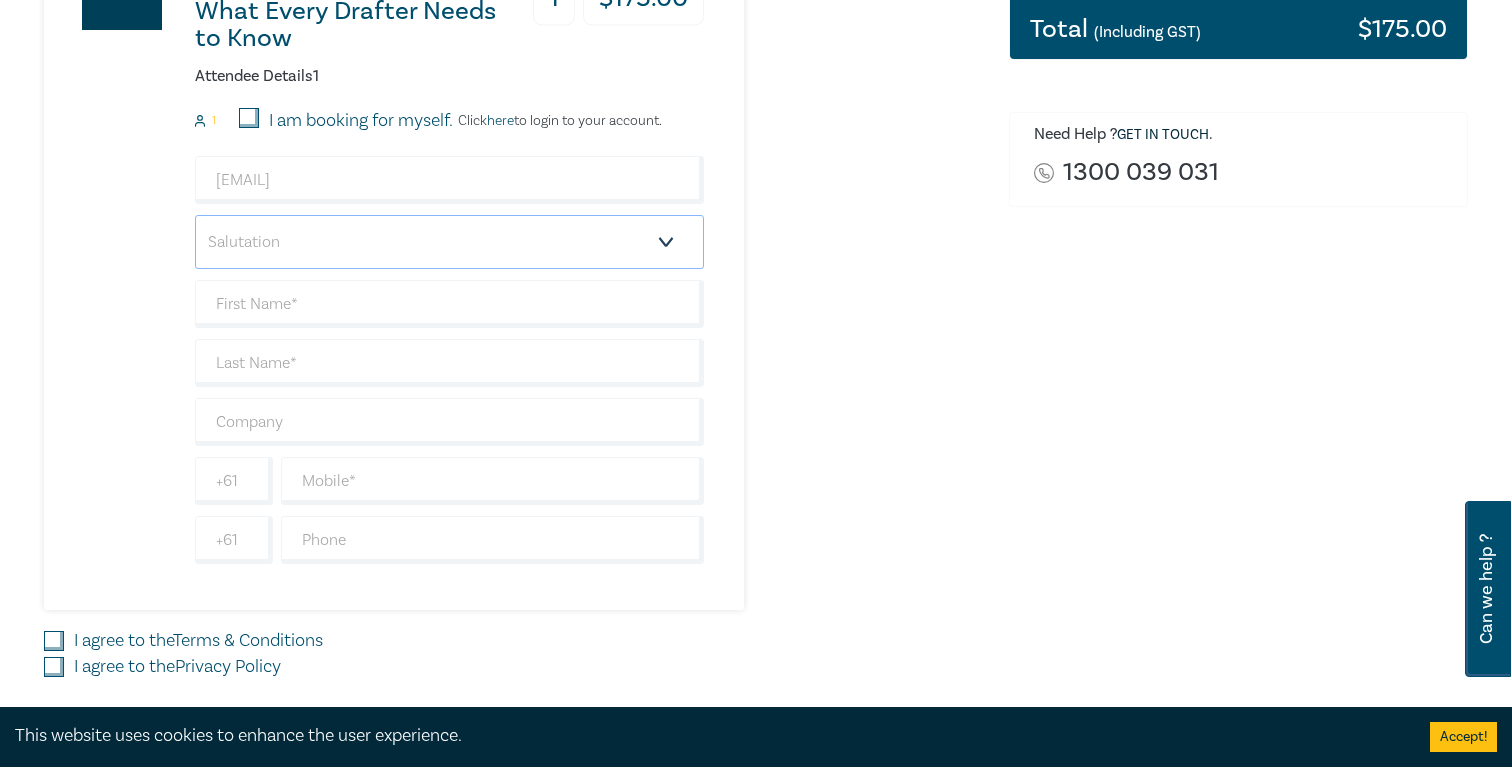 select on "Miss" 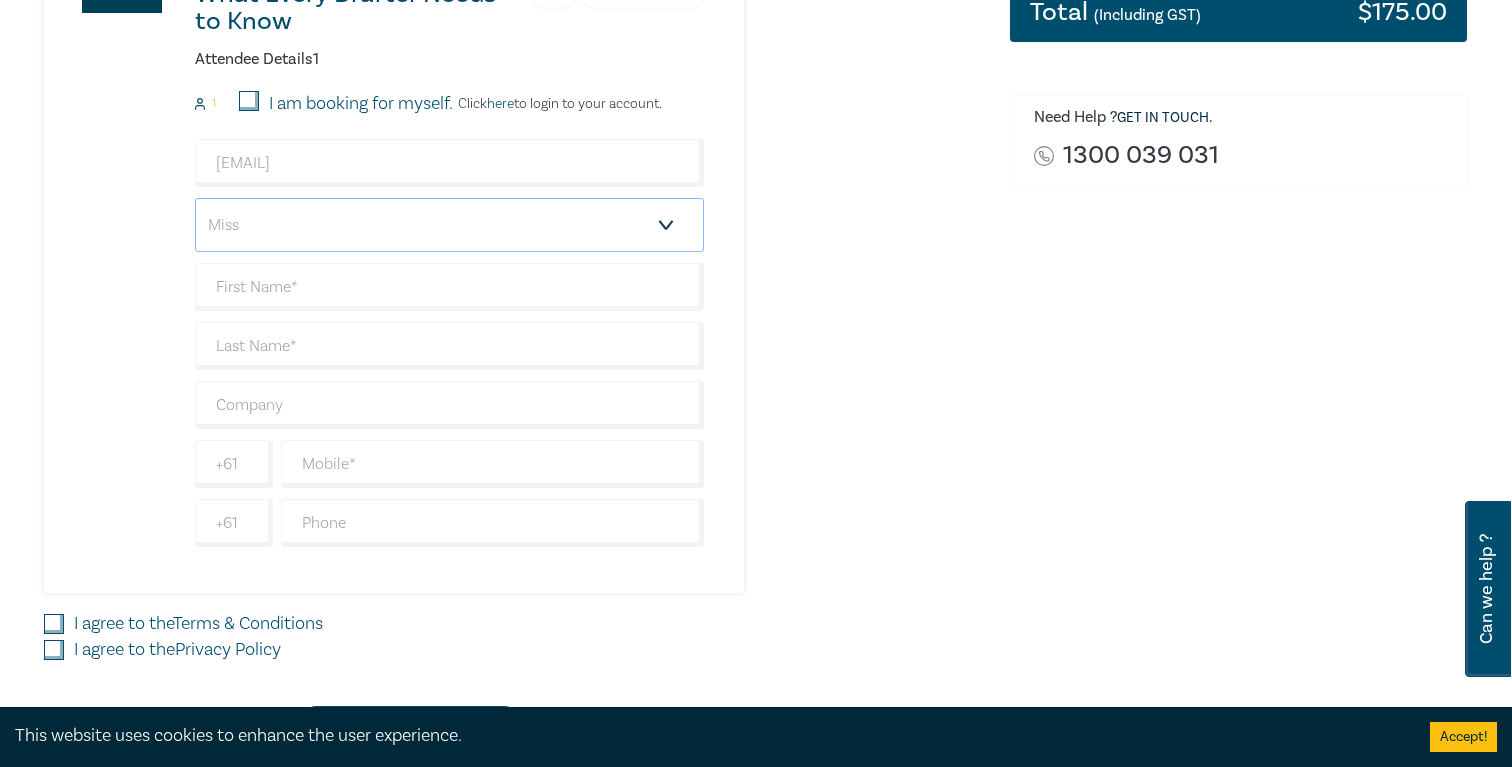 scroll, scrollTop: 506, scrollLeft: 0, axis: vertical 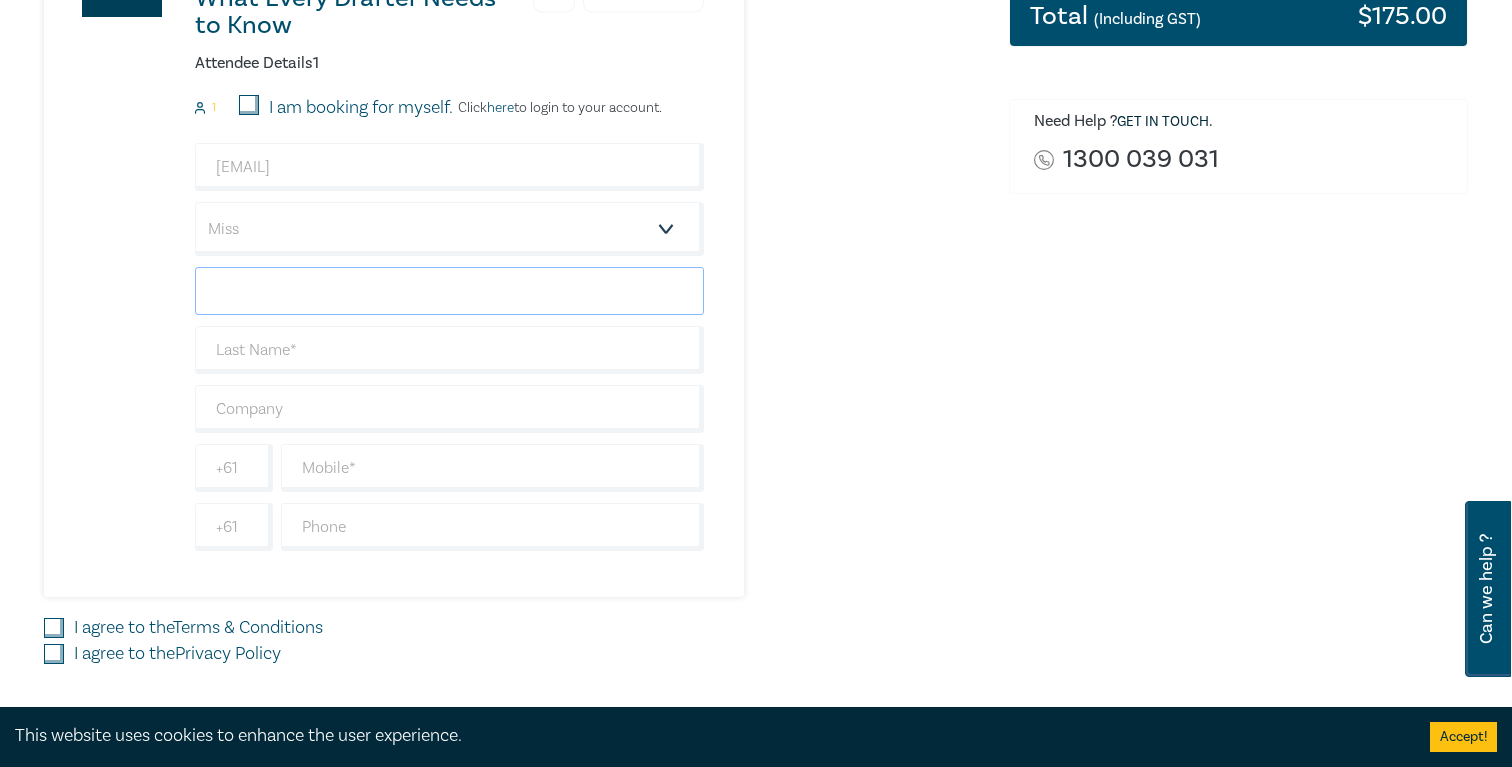 click at bounding box center [449, 291] 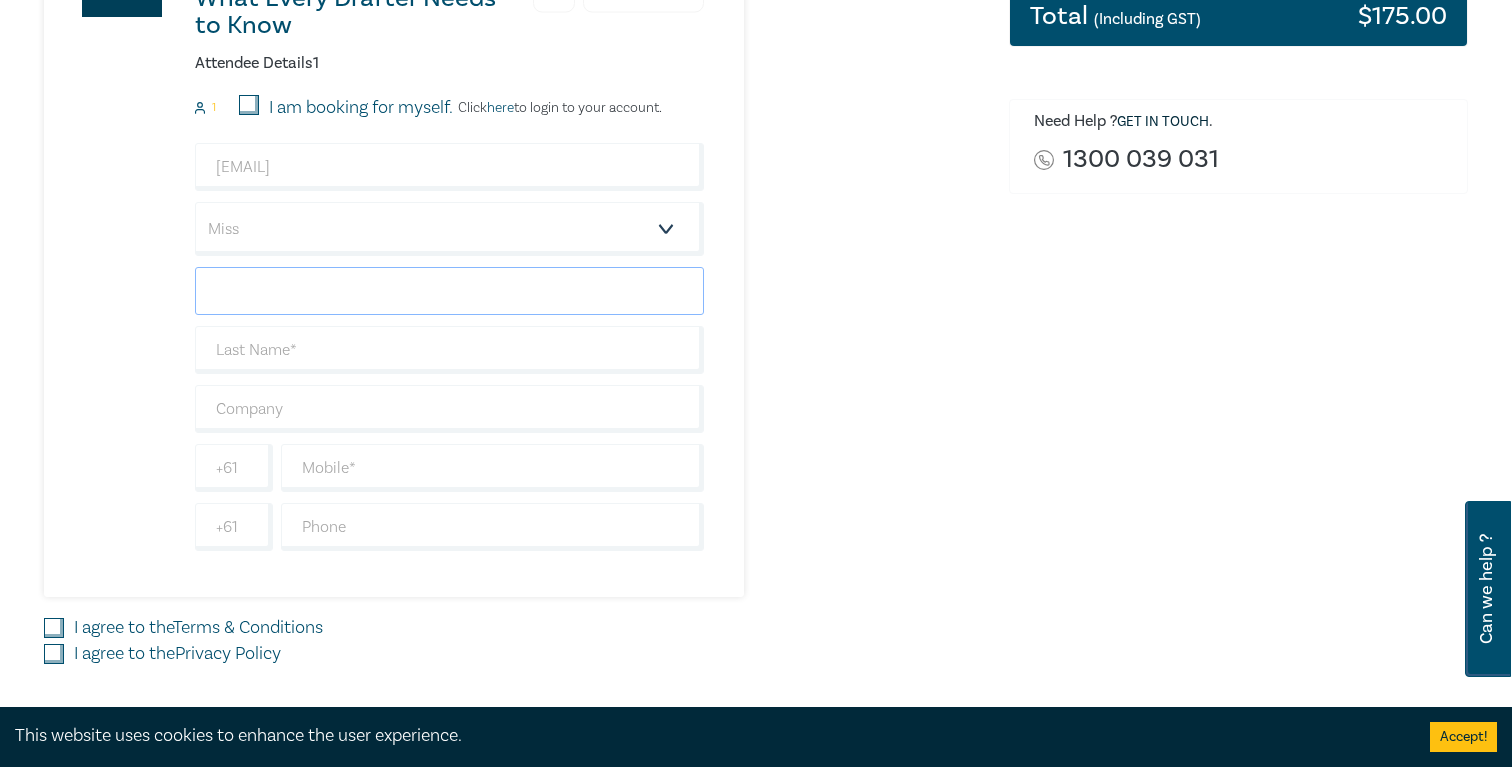 type on "Lucy" 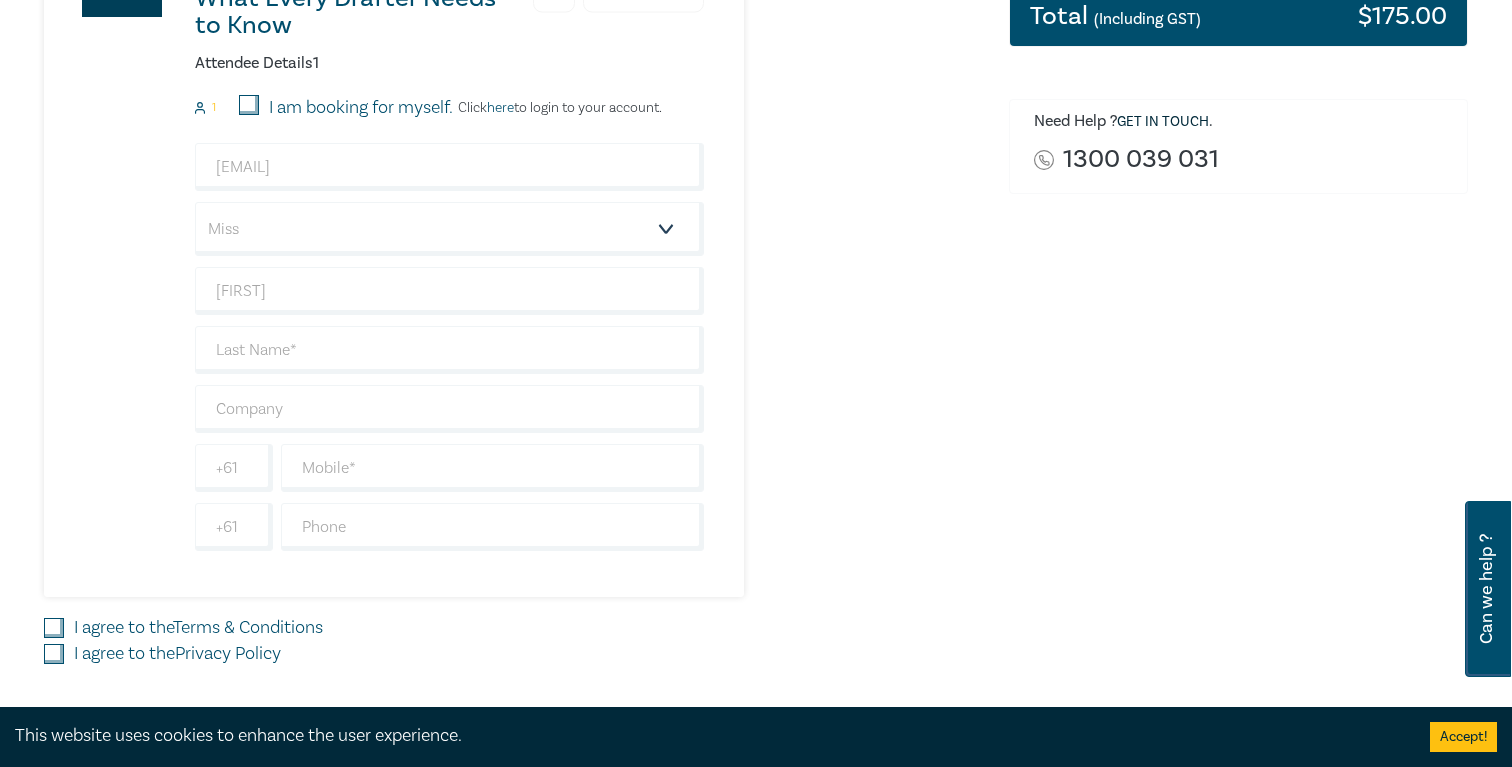click on "lucy@studiolegal.com.au Salutation Mr. Mrs. Ms. Miss Dr. Prof. Other Lucy +61 +61 Dietary requirement Vegetarian Vegan Gluten Free" at bounding box center (449, 347) 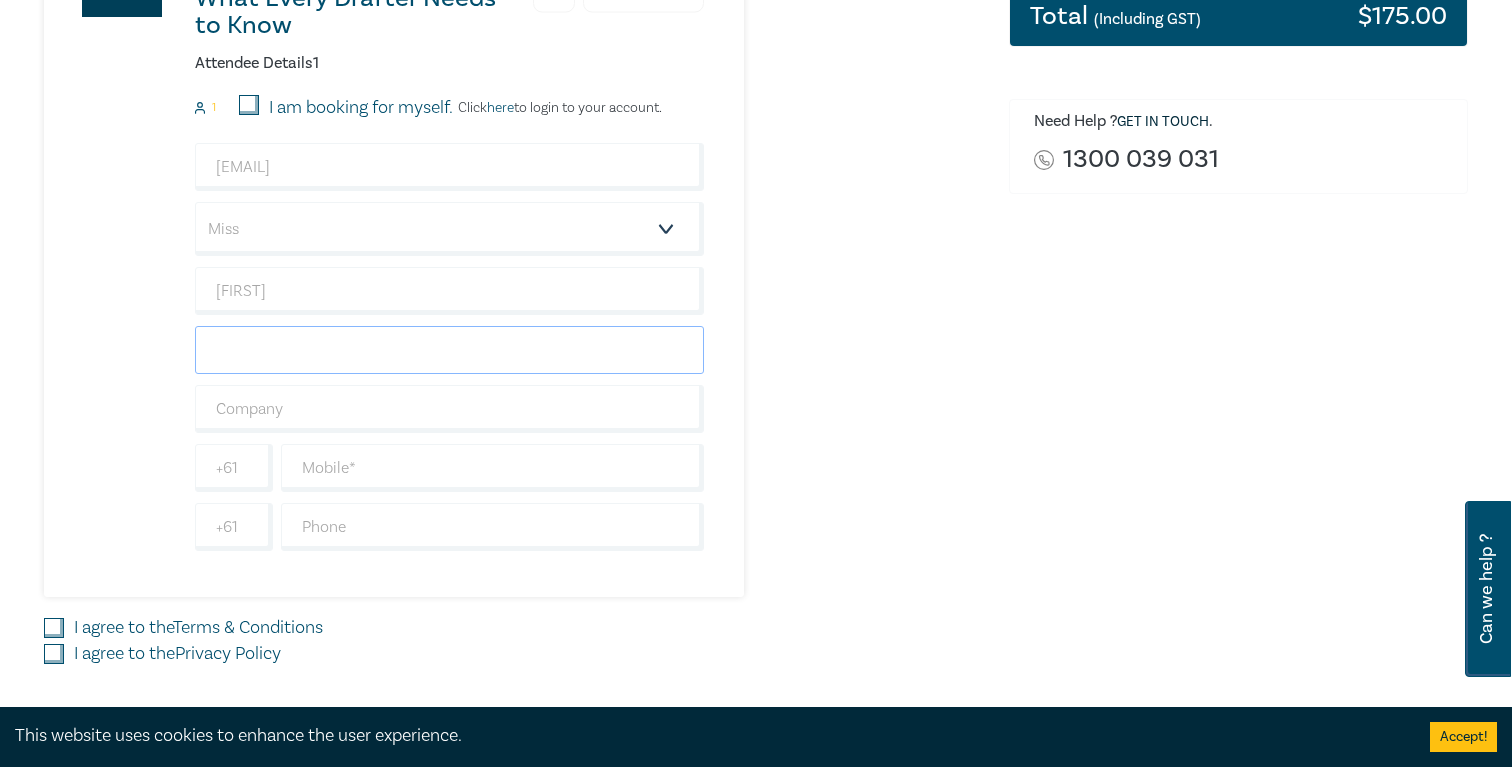 click at bounding box center (449, 350) 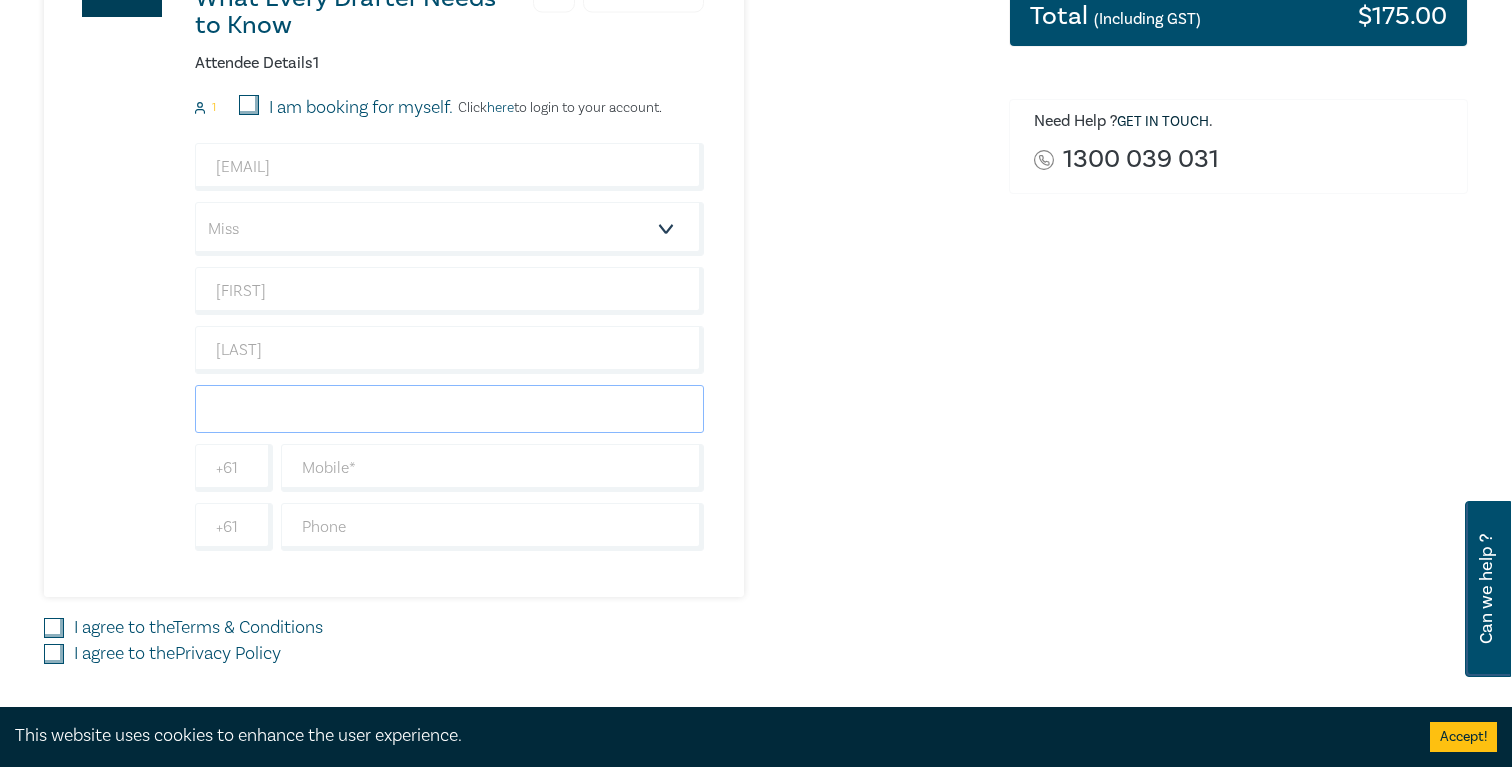 click at bounding box center [449, 409] 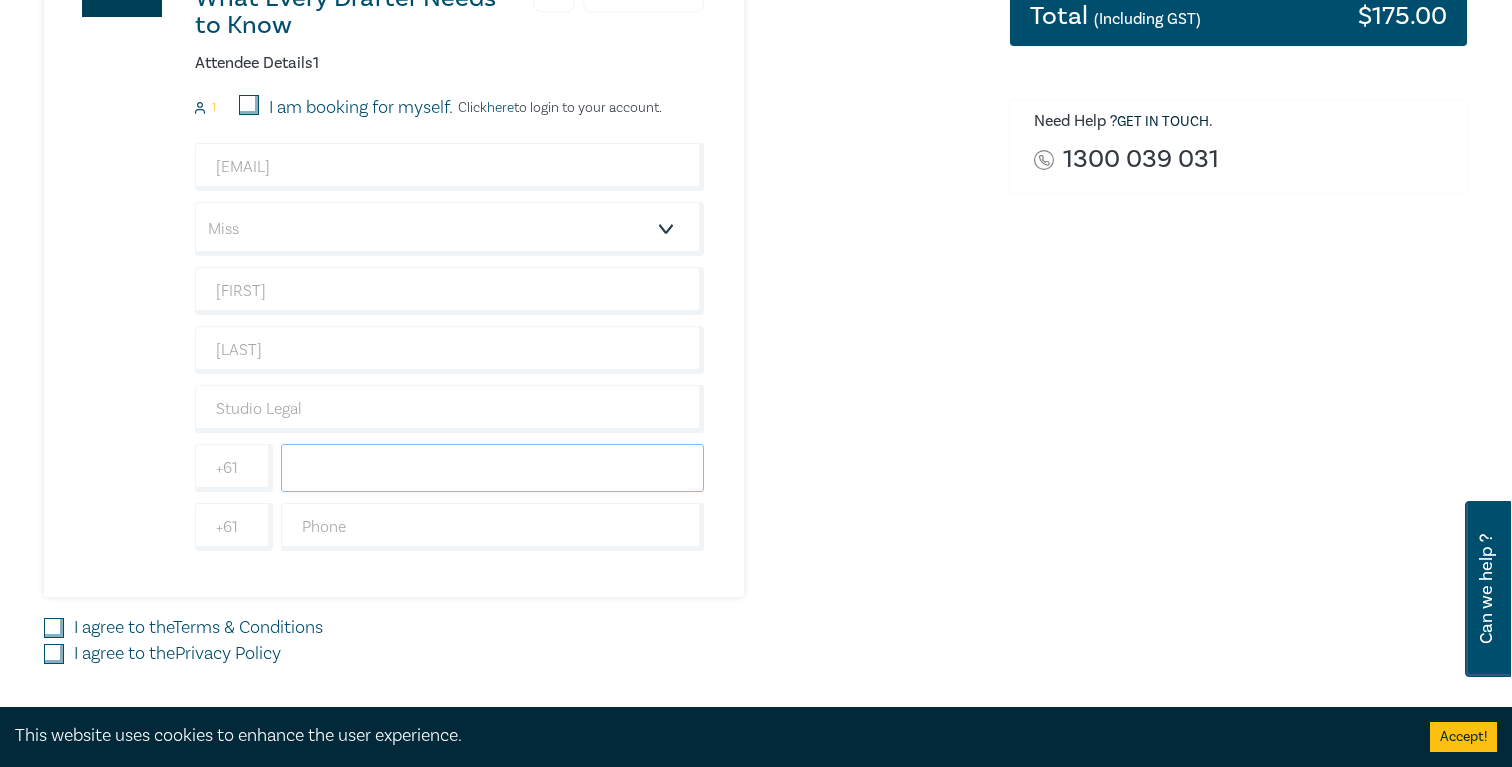 click at bounding box center (492, 468) 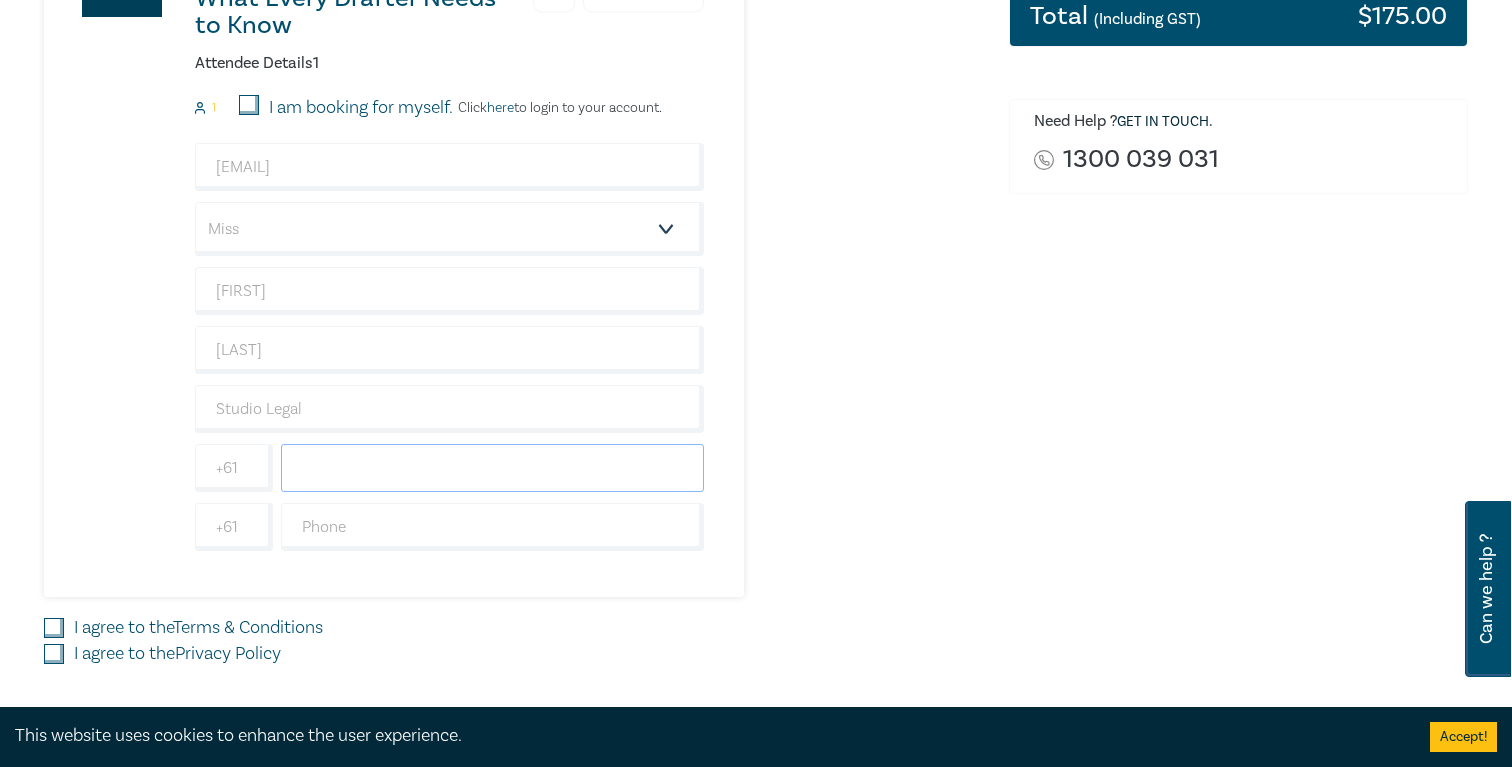 type on "0412420697" 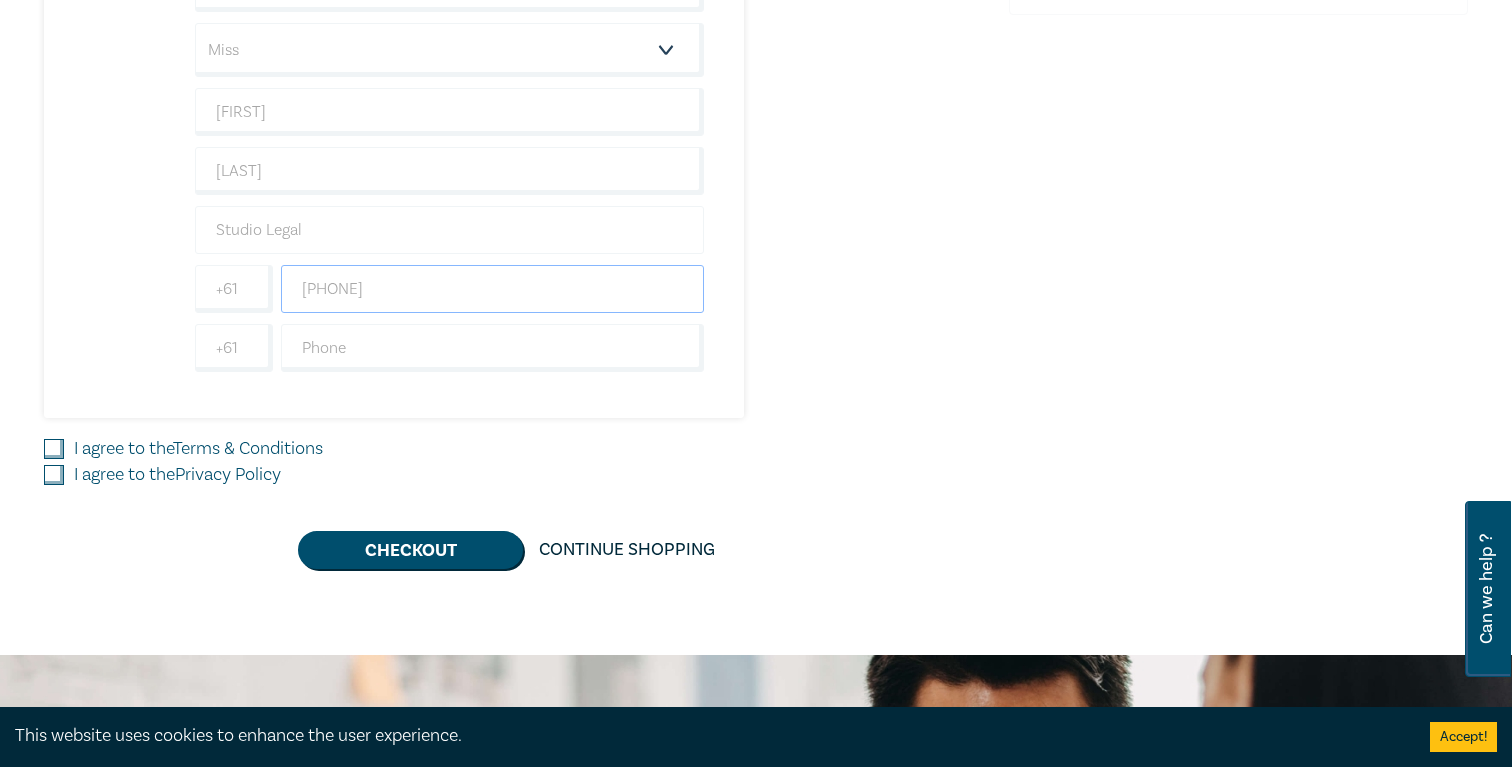 scroll, scrollTop: 684, scrollLeft: 0, axis: vertical 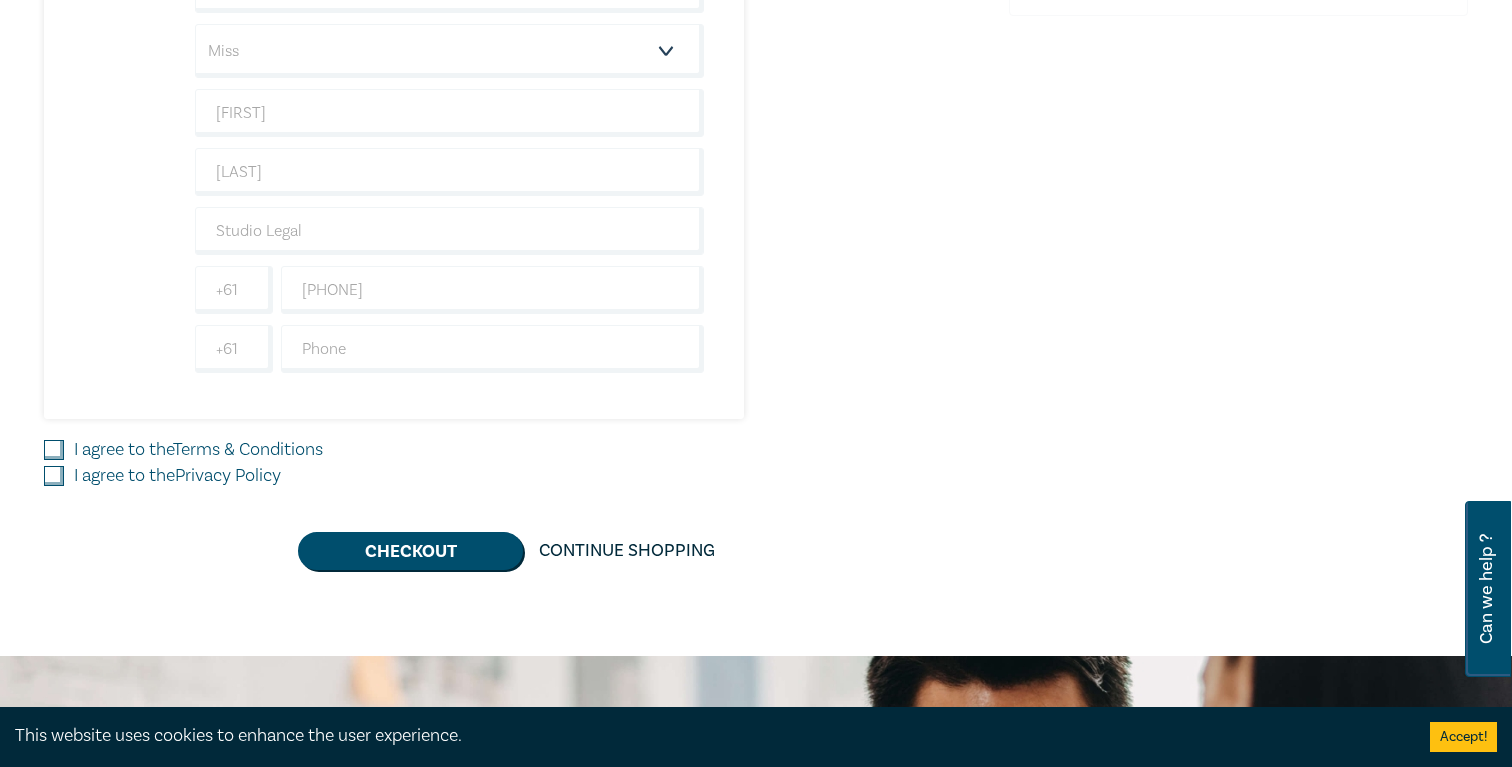 click on "Delivery Option Event Attendance If you are already registered with Leo Cussen, click  here  to login to your account                                                       Business-to-Business Contracts and the ACL: What Every Drafter Needs to Know 1 $ 175.00 Attendee Details  1 1 I am booking for myself. Click  here  to login to your account. lucy@studiolegal.com.au Salutation Mr. Mrs. Ms. Miss Dr. Prof. Other Lucy Diggle Studio Legal +61 0412420697 +61 Dietary requirement Vegetarian Vegan Gluten Free I agree to the  Terms & Conditions I agree to the  Privacy Policy Checkout Continue Shopping" at bounding box center (514, 50) 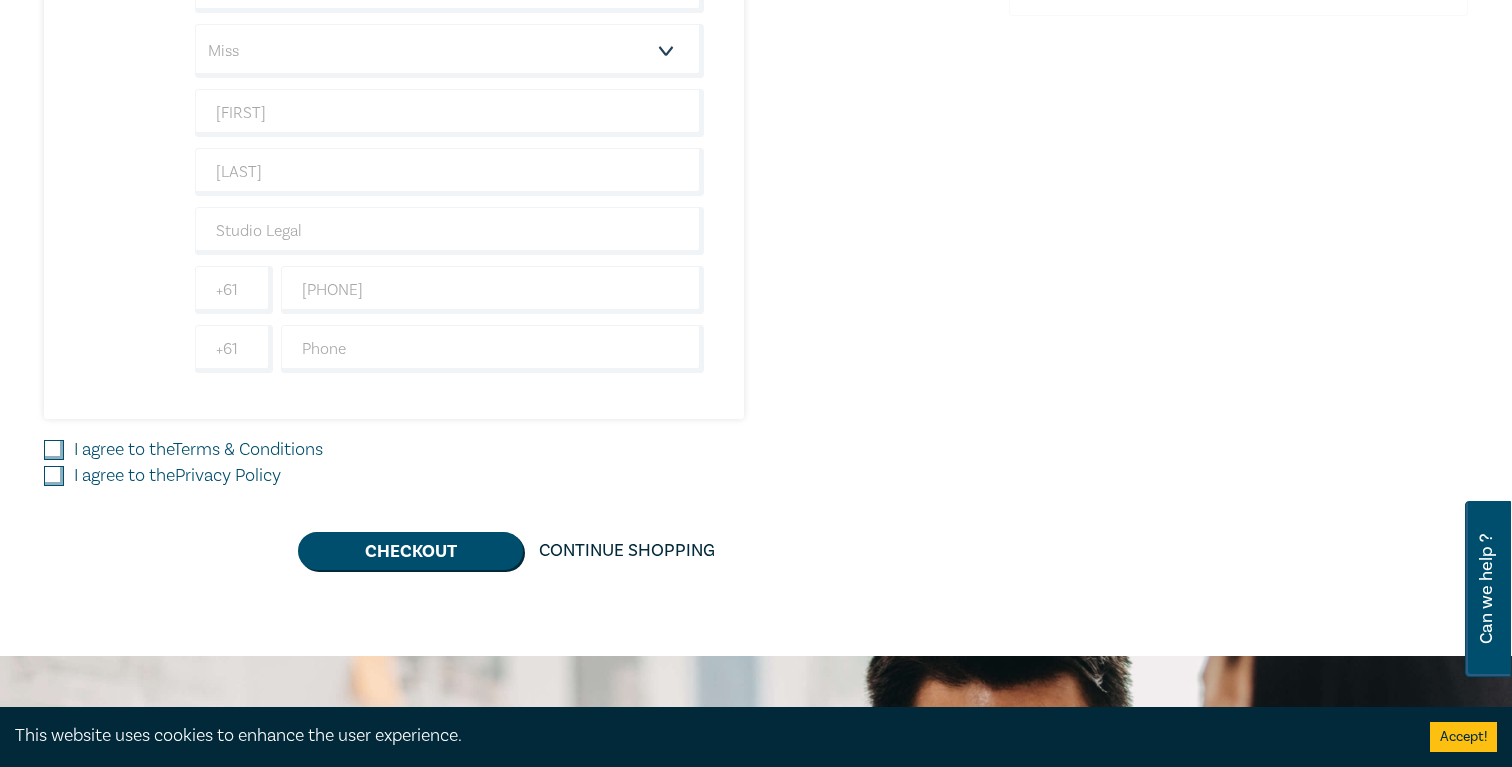 click on "I agree to the  Terms & Conditions" at bounding box center [54, 450] 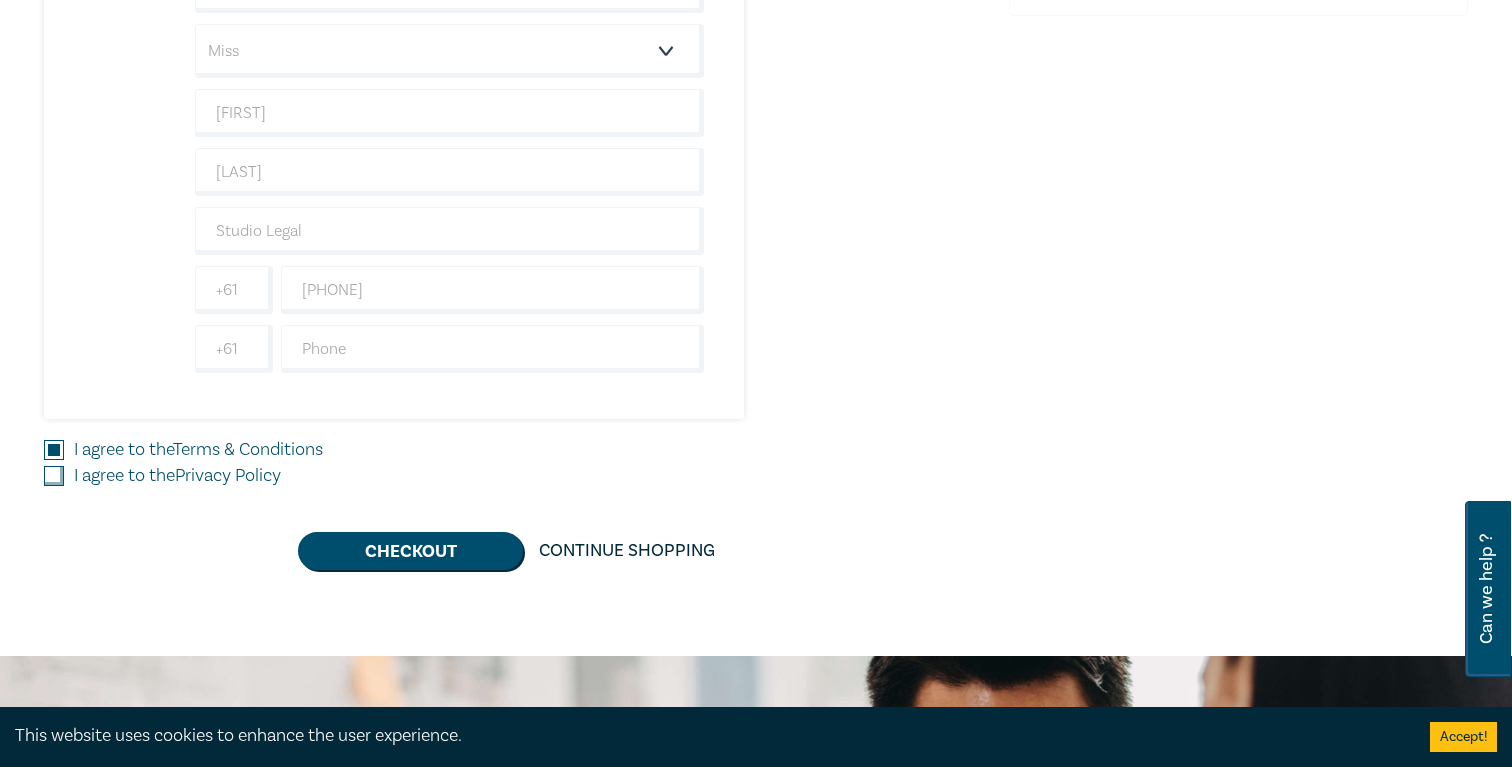 click on "I agree to the  Privacy Policy" at bounding box center (54, 476) 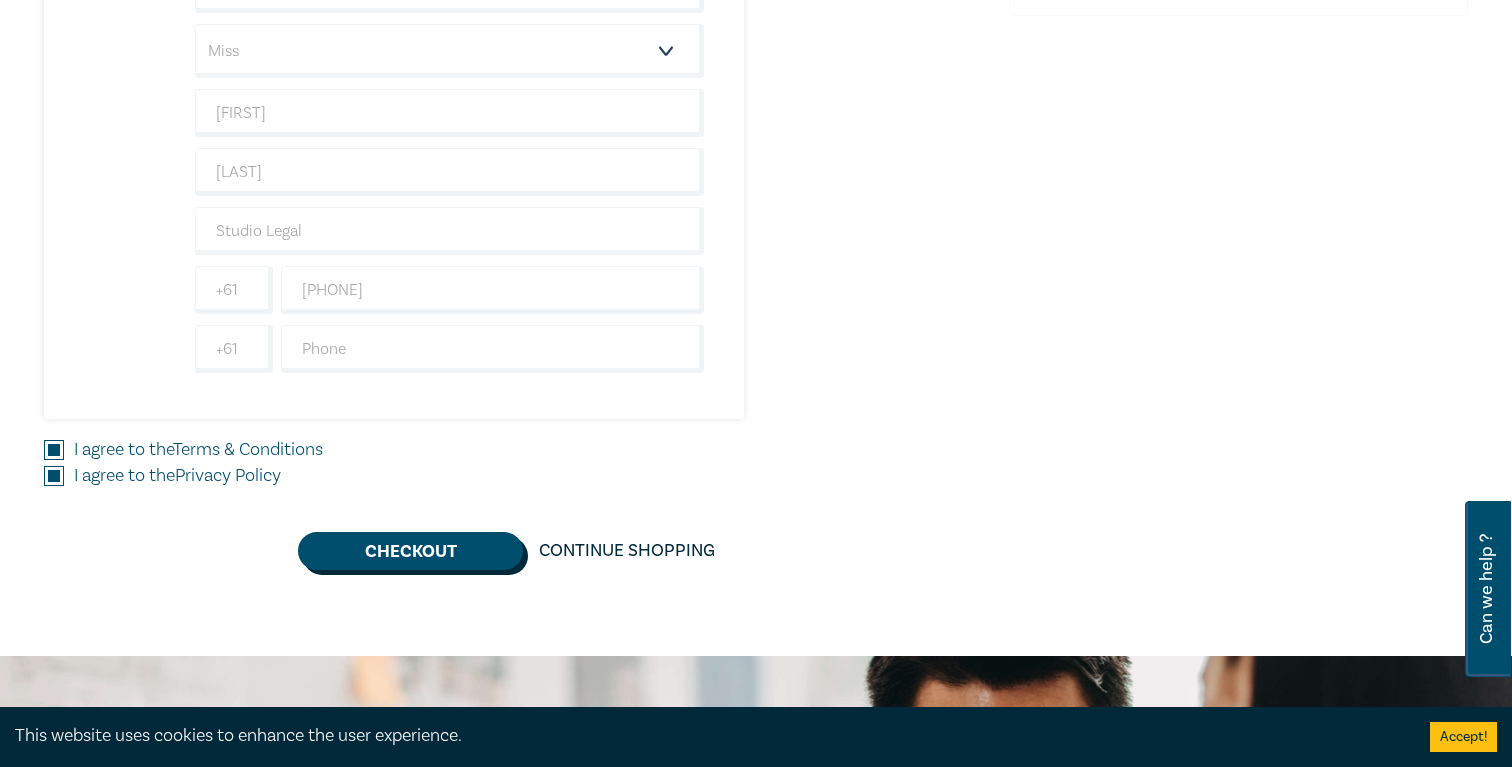 click on "Checkout" at bounding box center [410, 551] 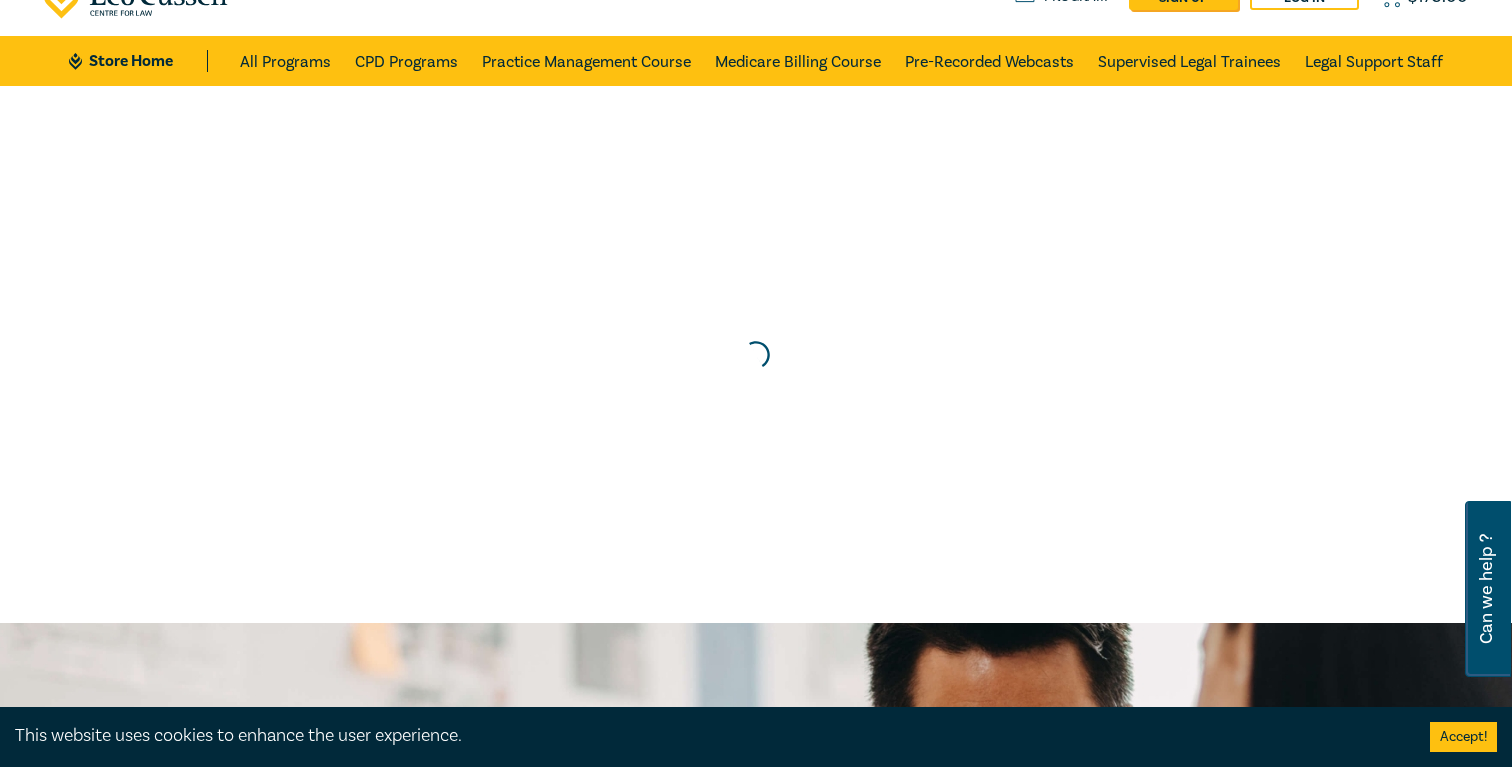 scroll, scrollTop: 0, scrollLeft: 0, axis: both 